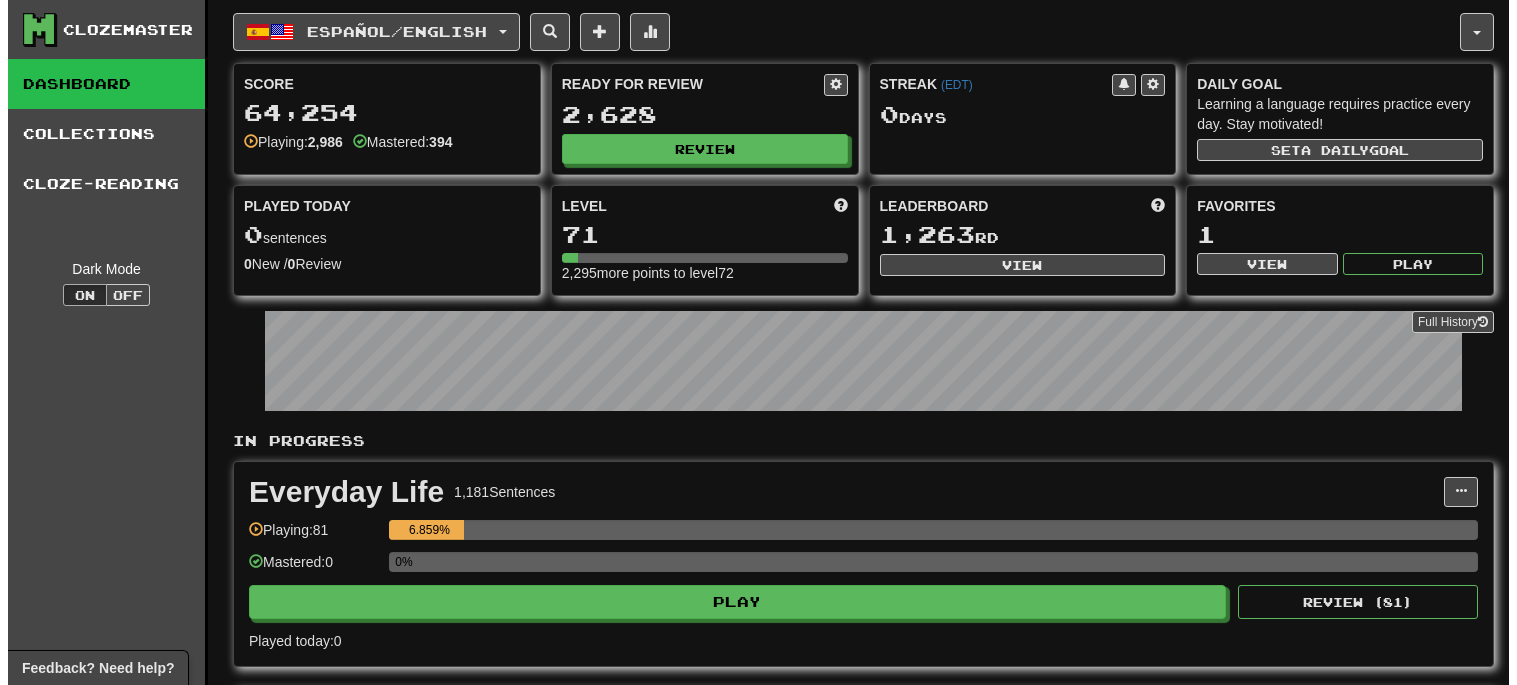 scroll, scrollTop: 0, scrollLeft: 0, axis: both 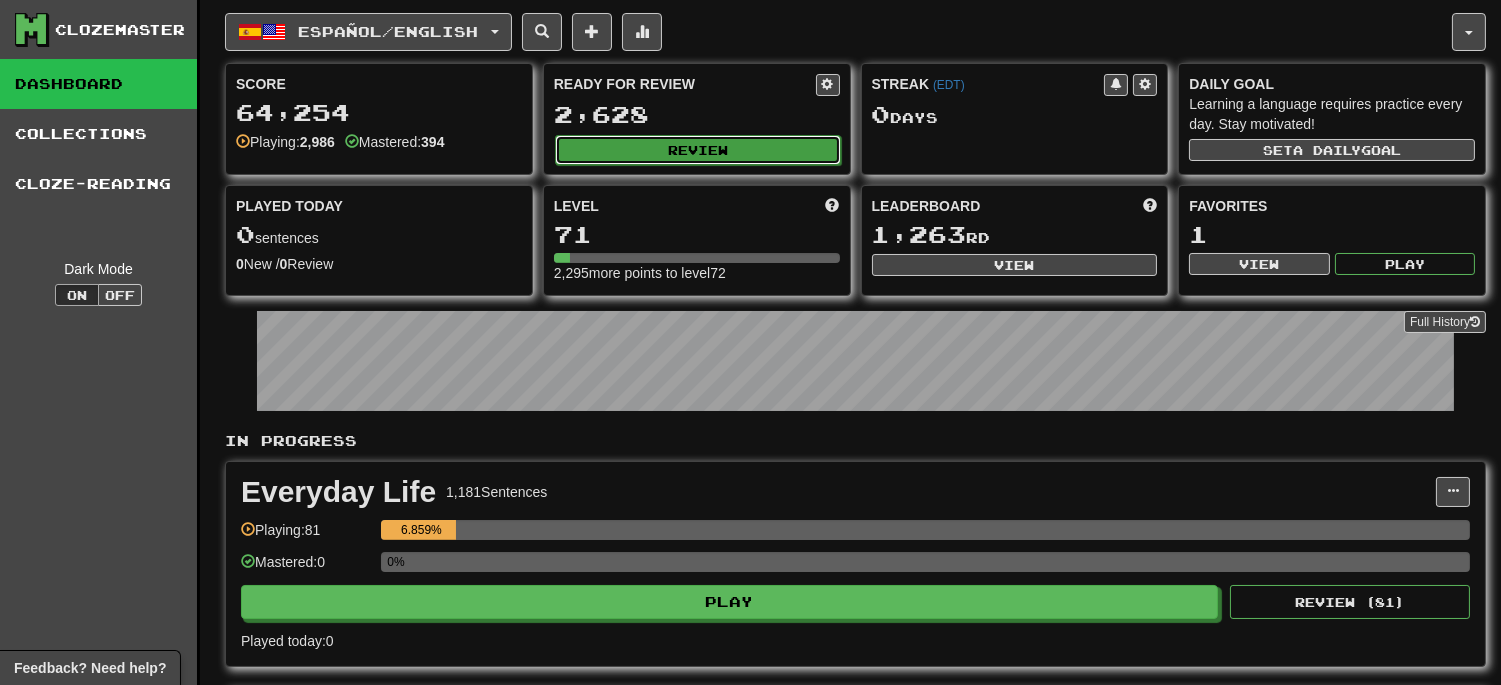 click on "Review" 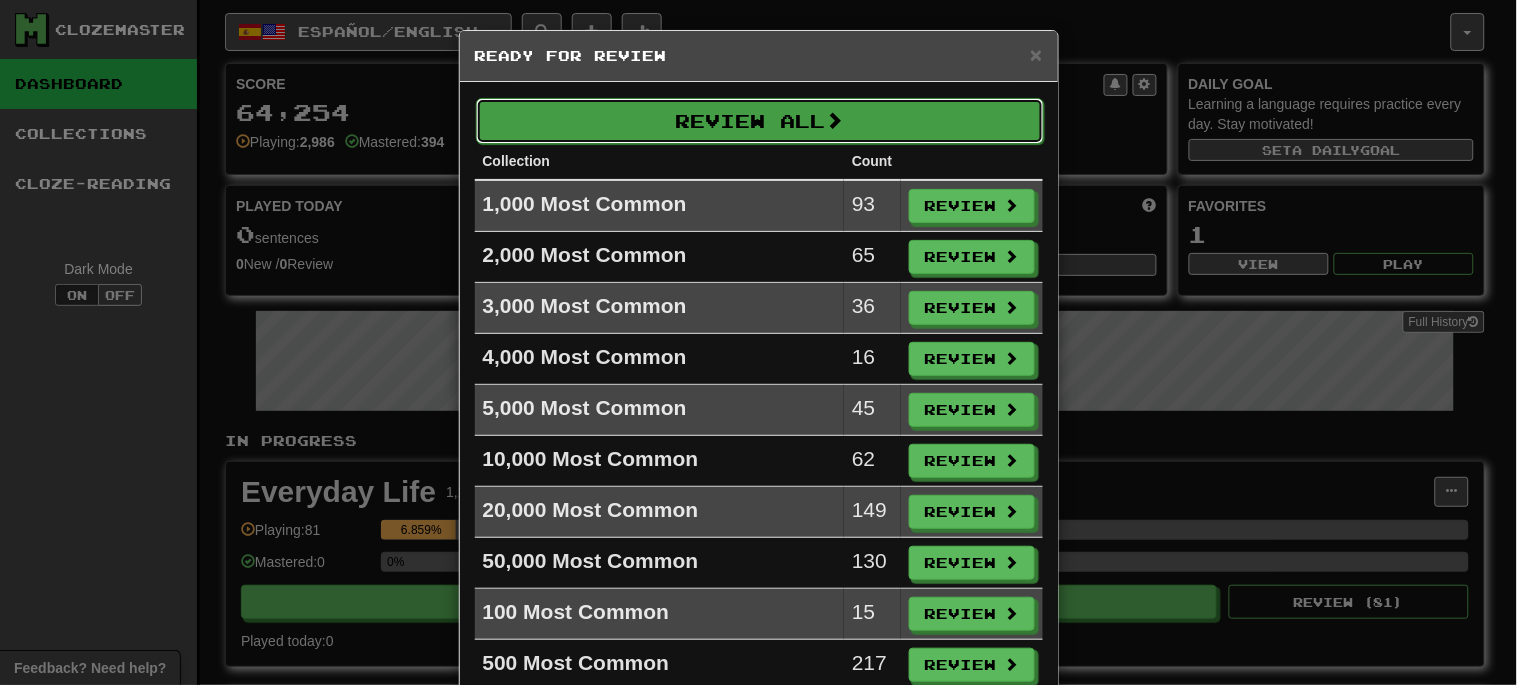 click on "Review All" at bounding box center (760, 121) 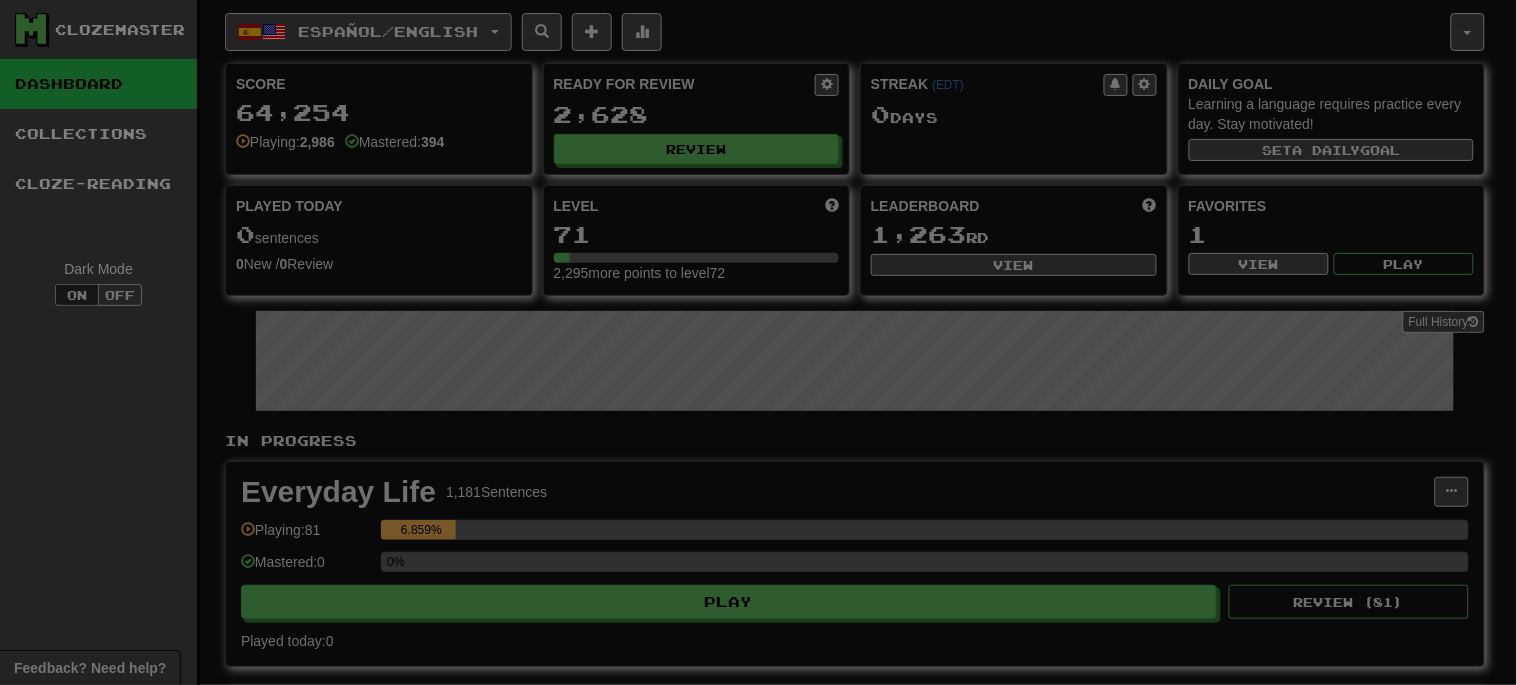 select on "**" 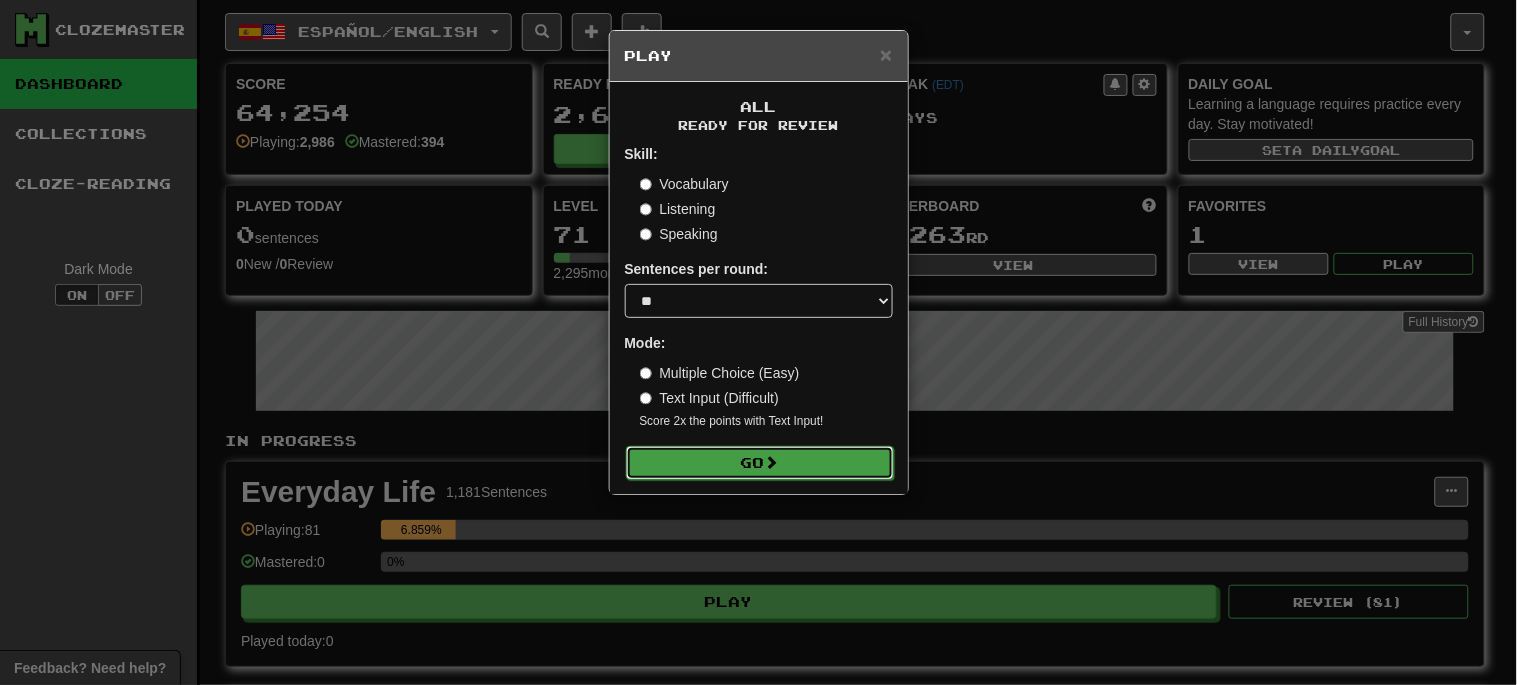 click at bounding box center [772, 462] 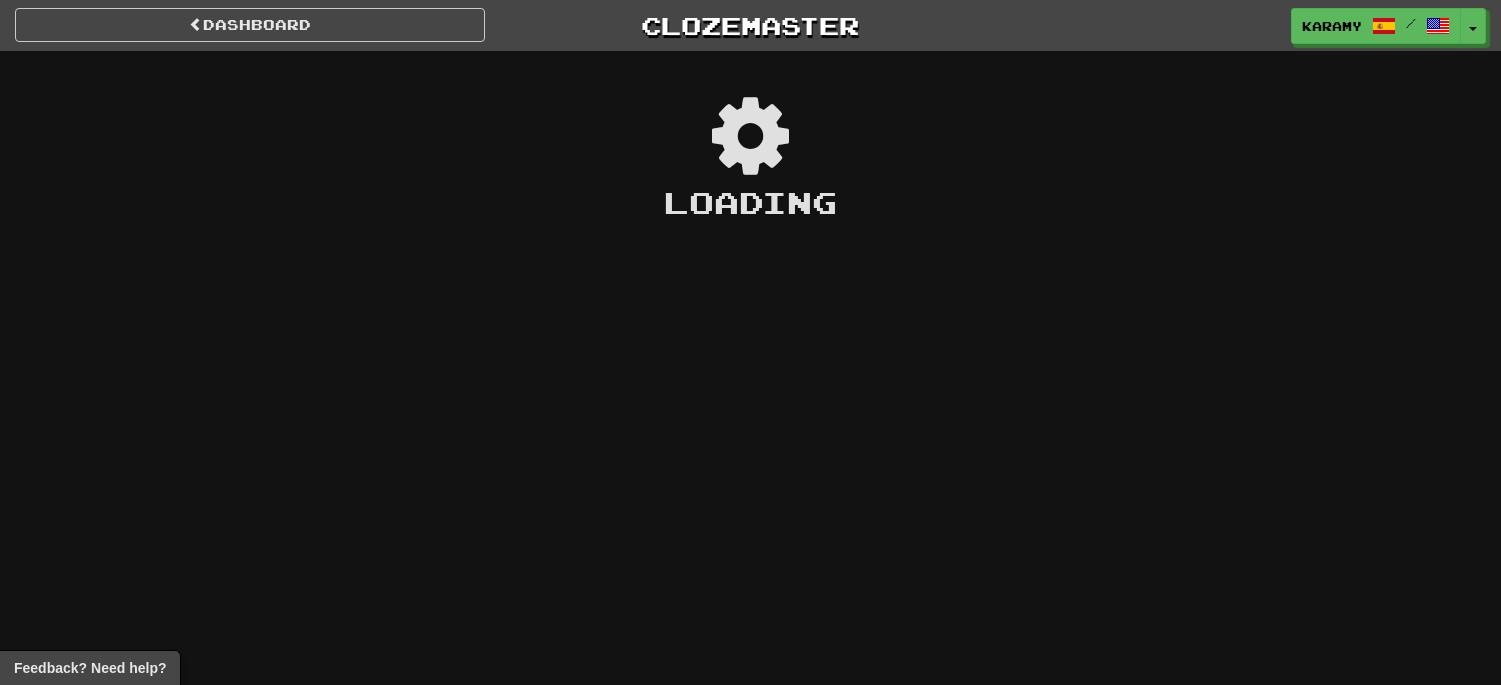 scroll, scrollTop: 0, scrollLeft: 0, axis: both 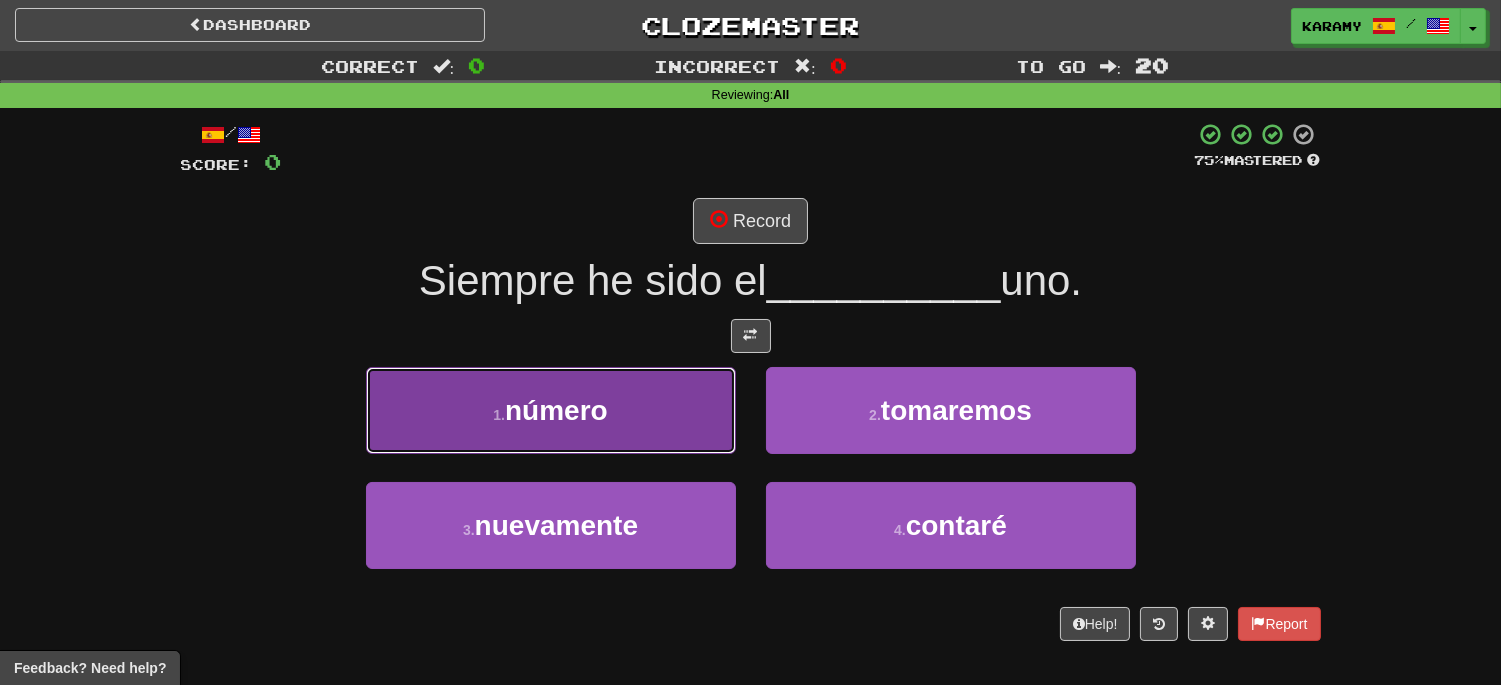 click on "1 .  número" at bounding box center (551, 410) 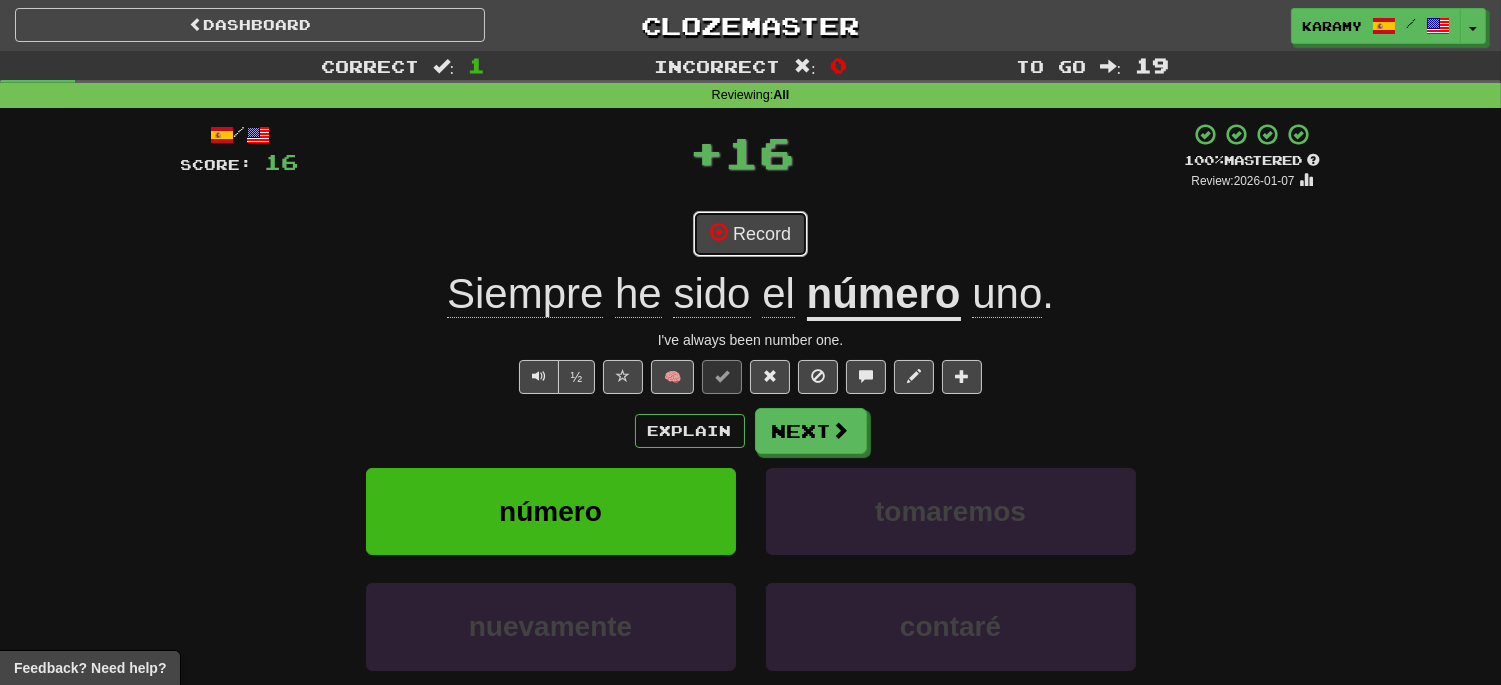 click on "Record" at bounding box center [750, 234] 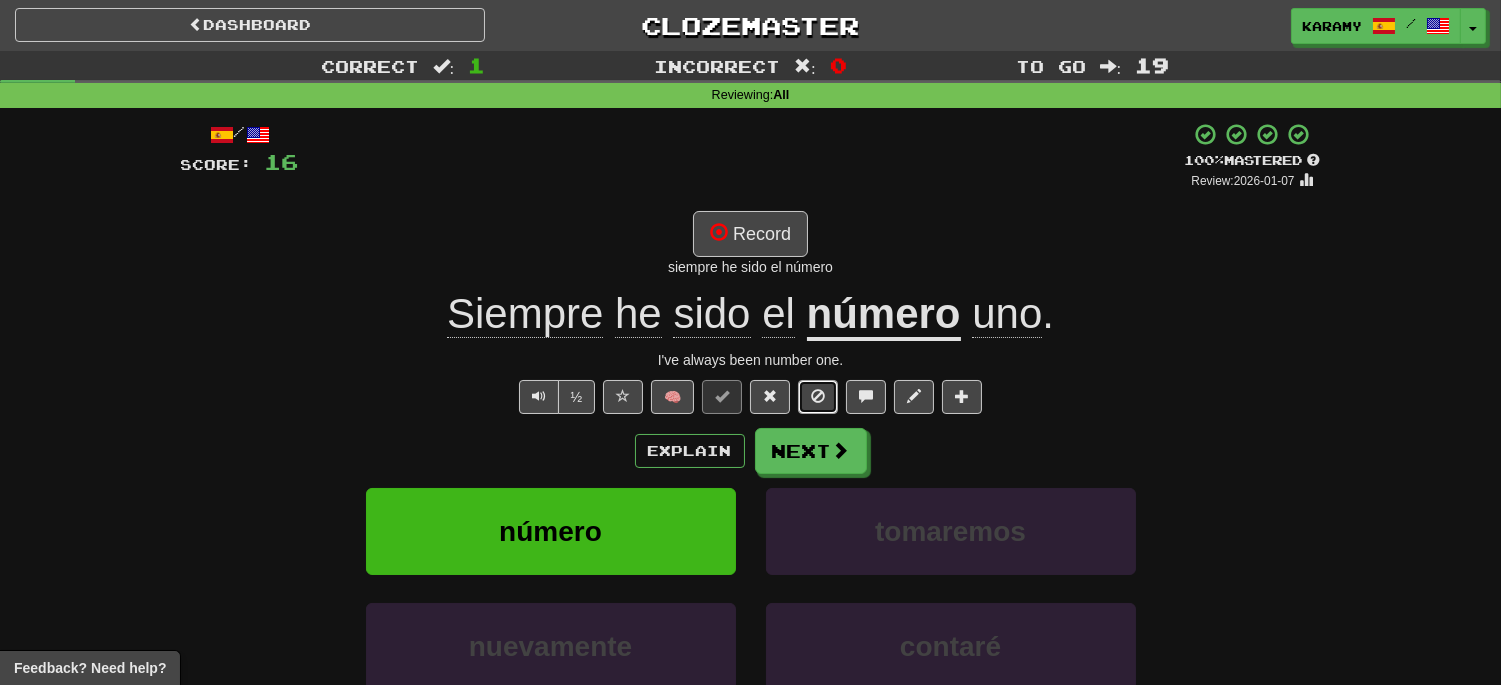 click at bounding box center (818, 396) 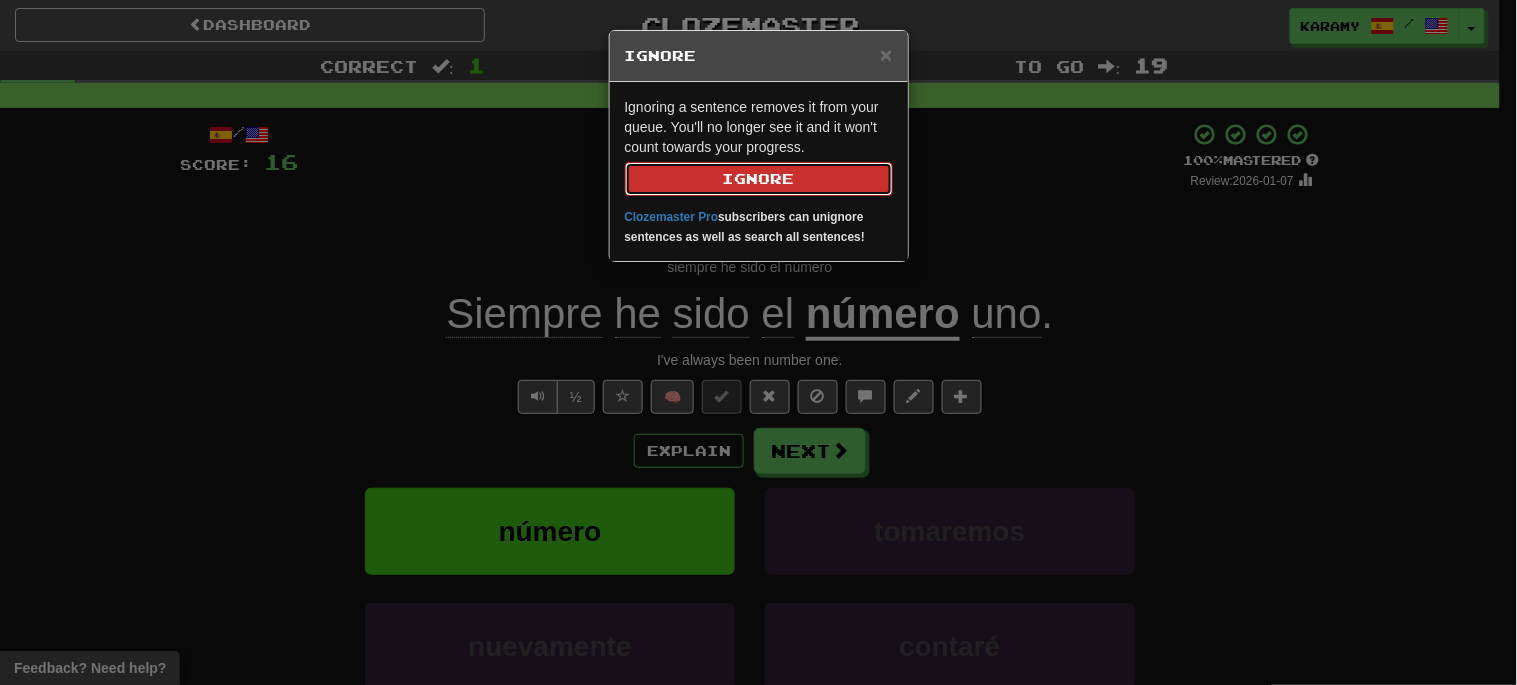 click on "Ignore" at bounding box center [759, 179] 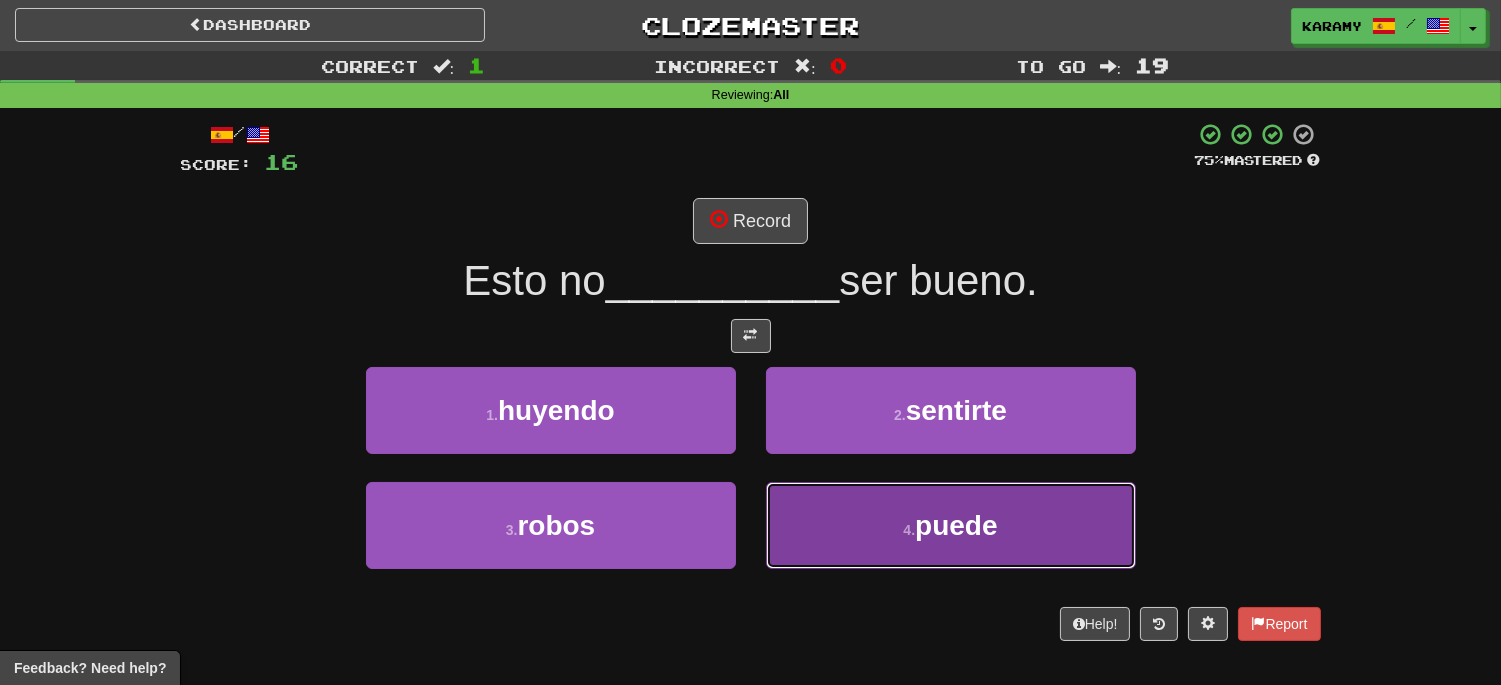 click on "puede" at bounding box center [956, 525] 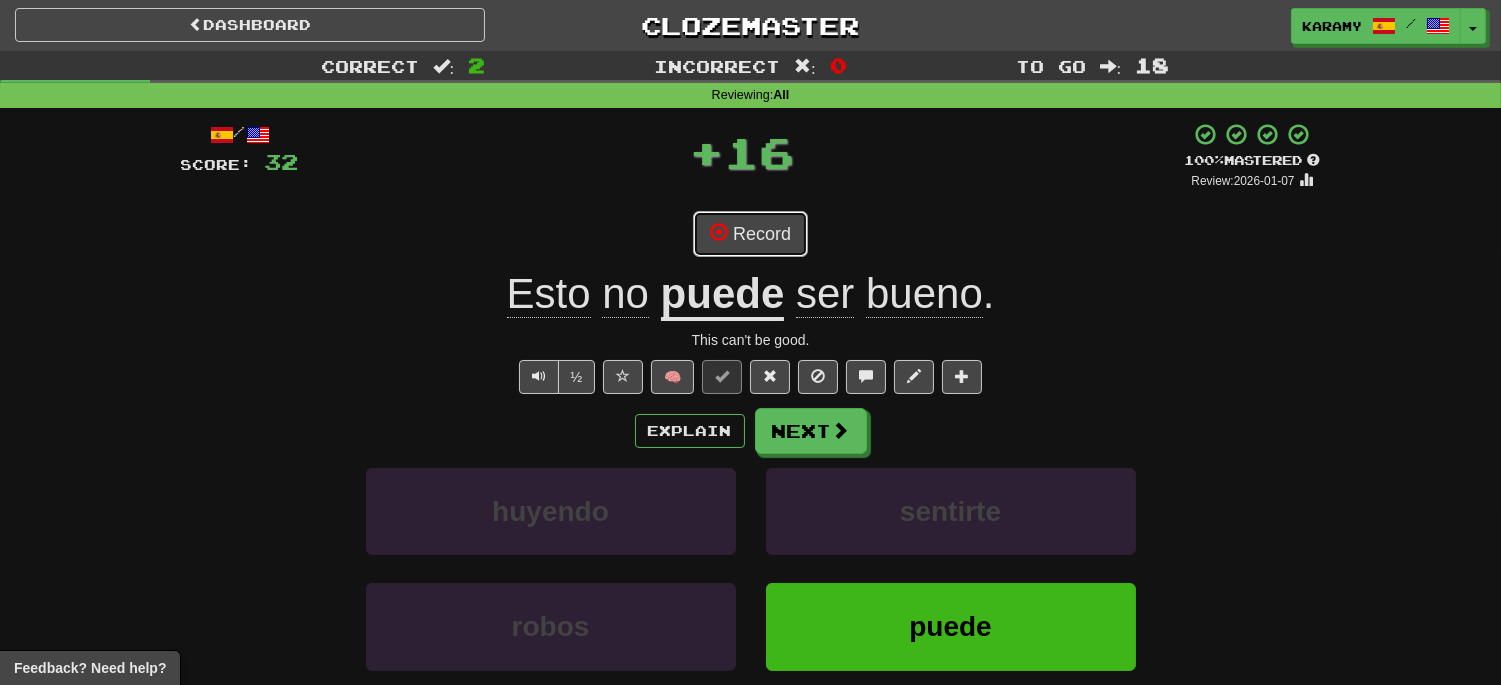 click on "Record" at bounding box center (750, 234) 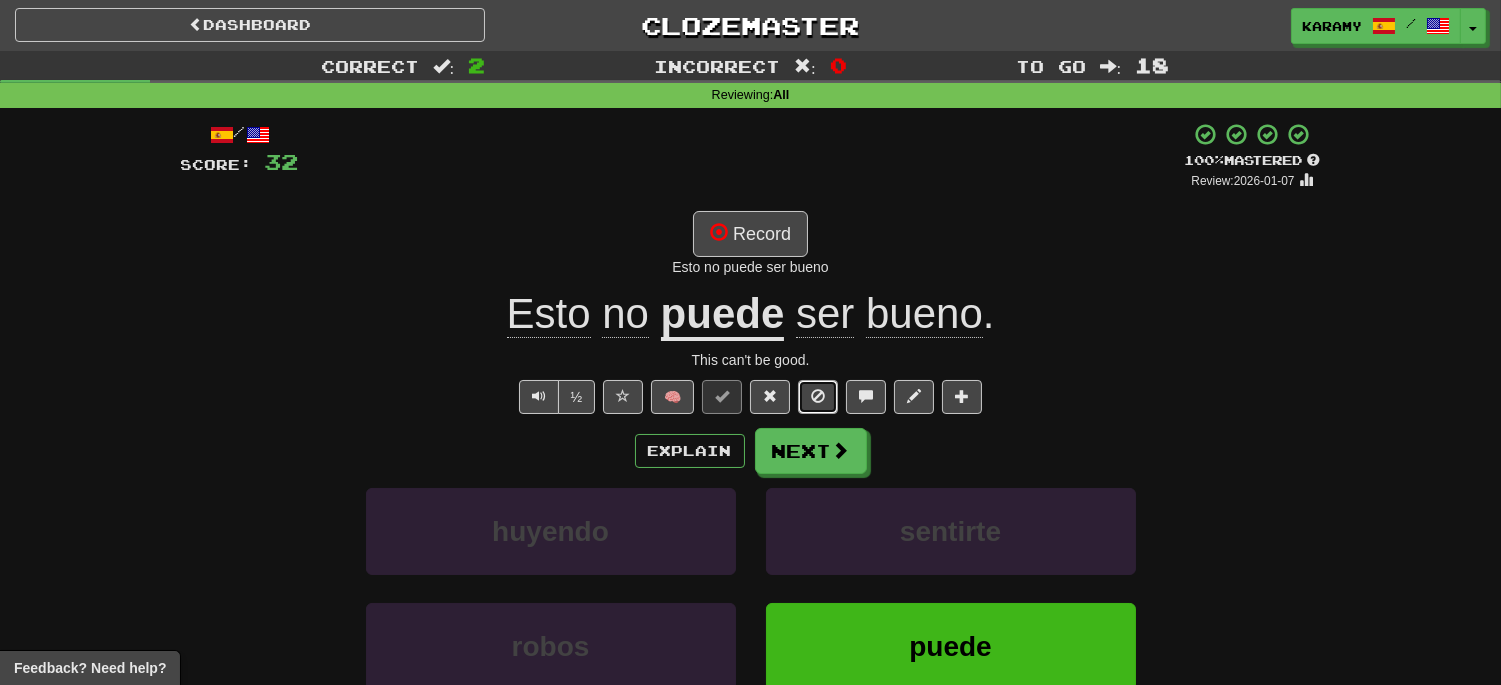 click at bounding box center [818, 396] 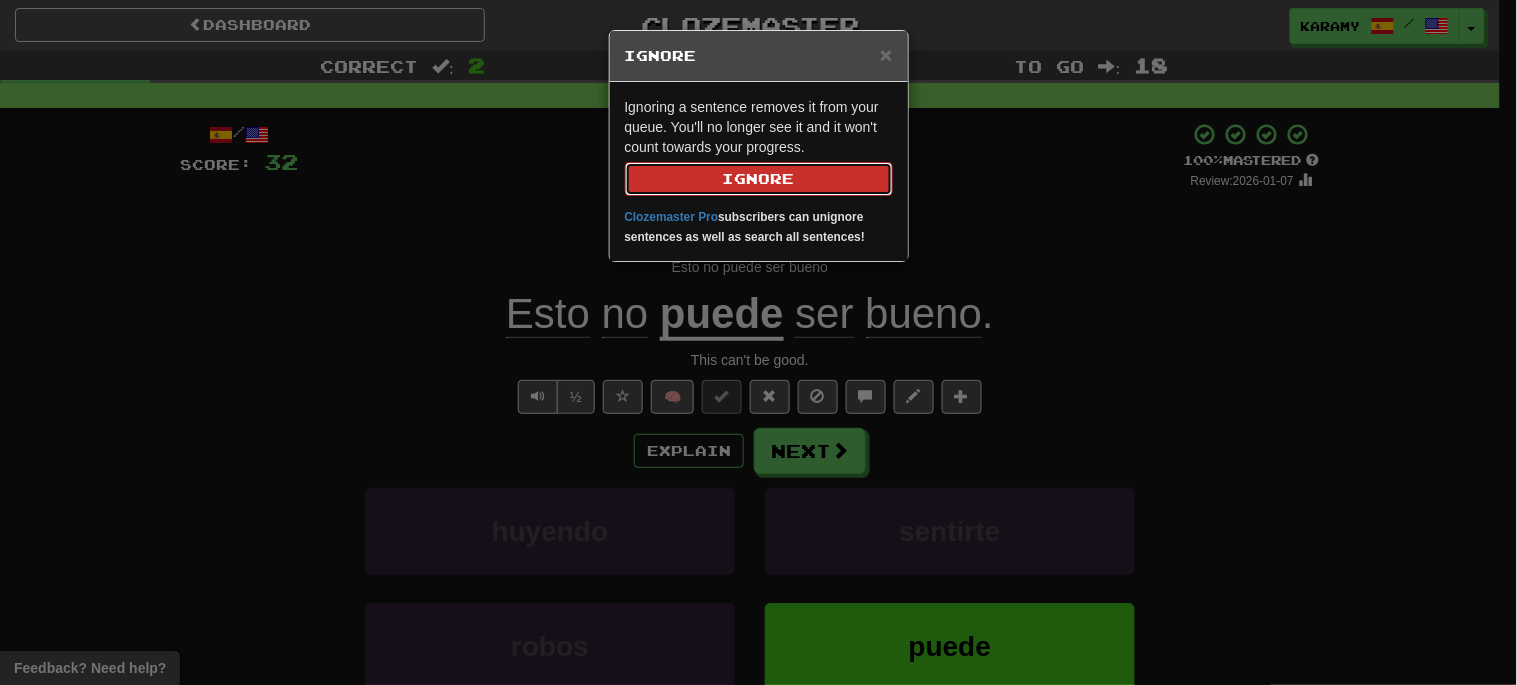 click on "Ignore" at bounding box center [759, 179] 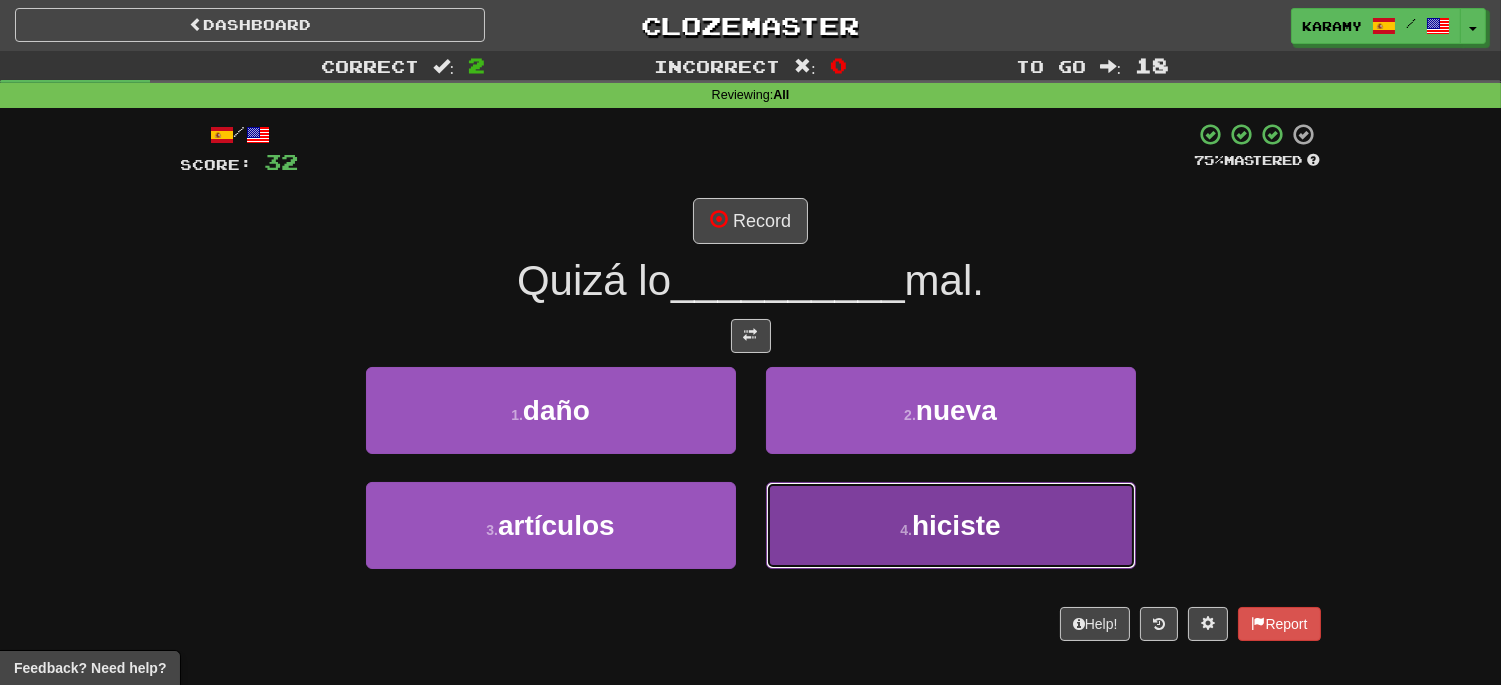 click on "4 .  hiciste" at bounding box center [951, 525] 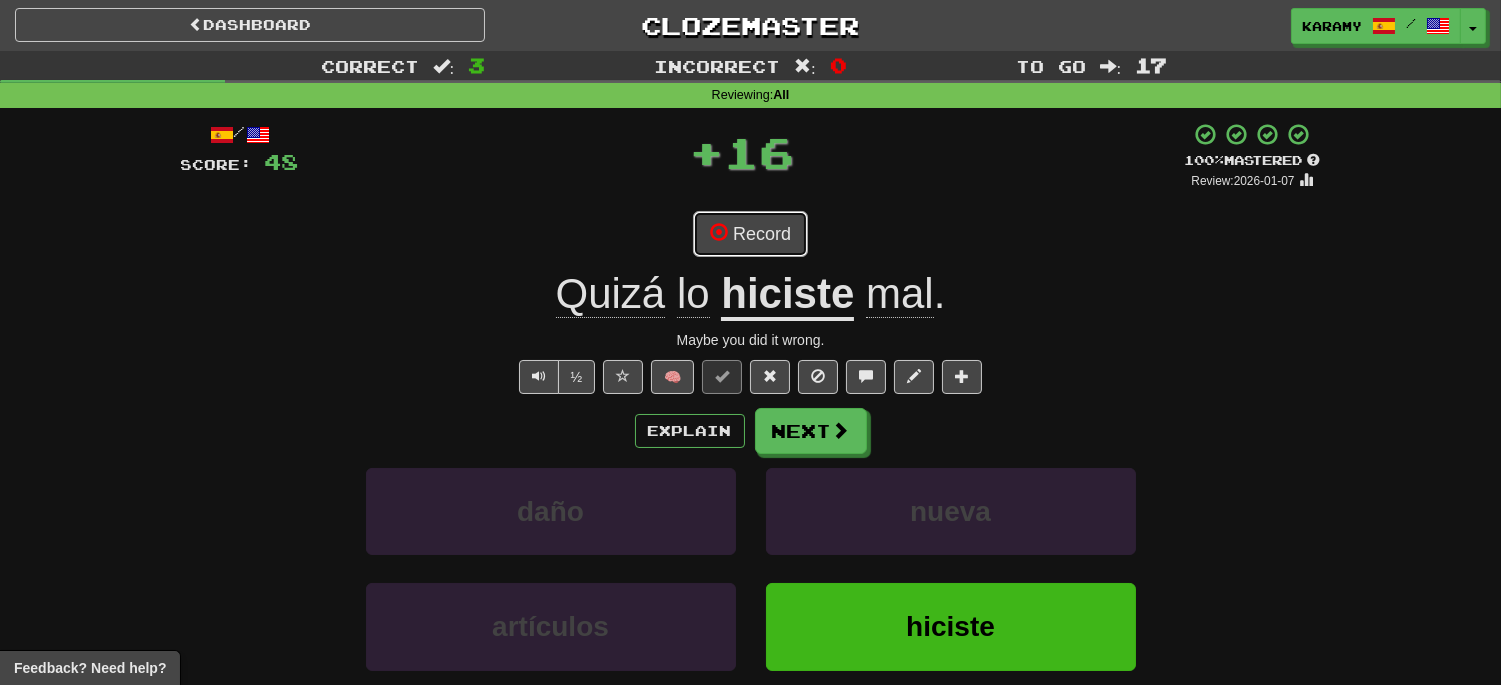 click on "Record" at bounding box center (750, 234) 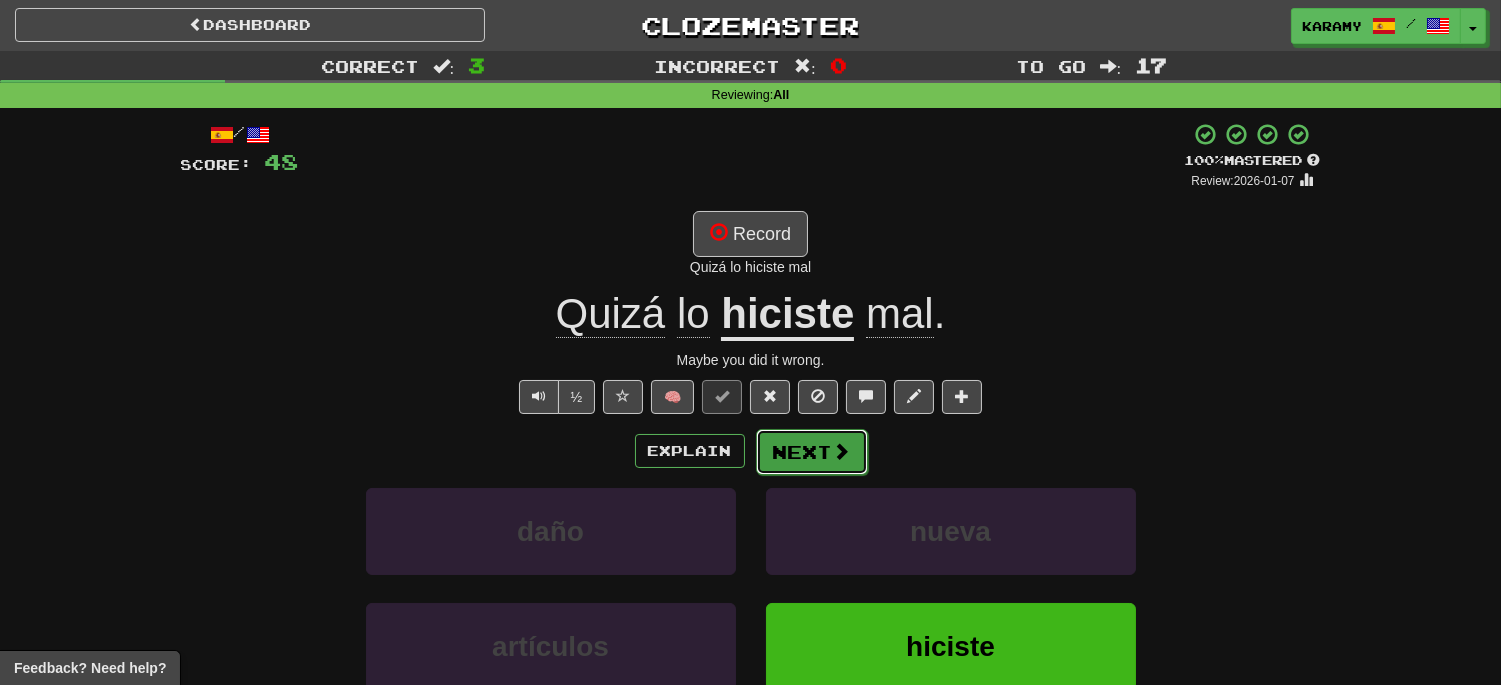 click on "Next" at bounding box center [812, 452] 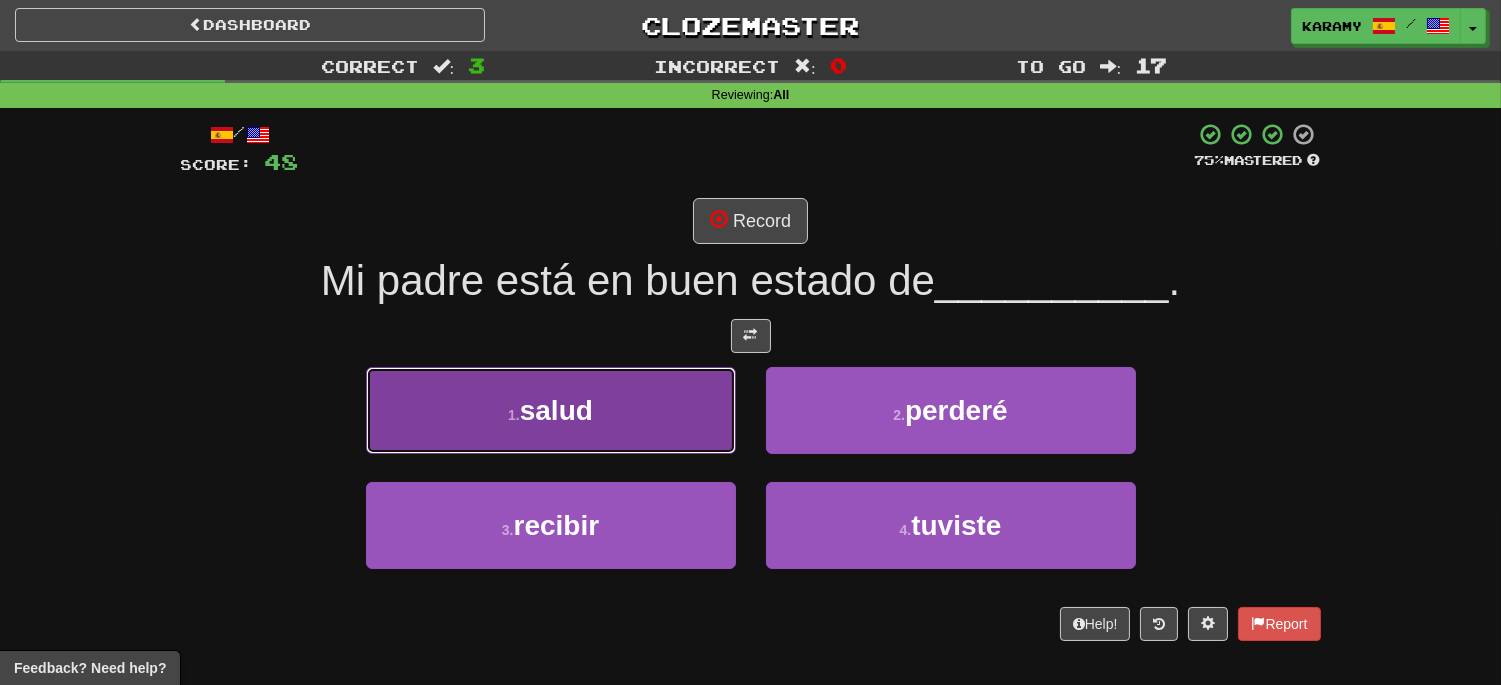 click on "1 .  salud" at bounding box center (551, 410) 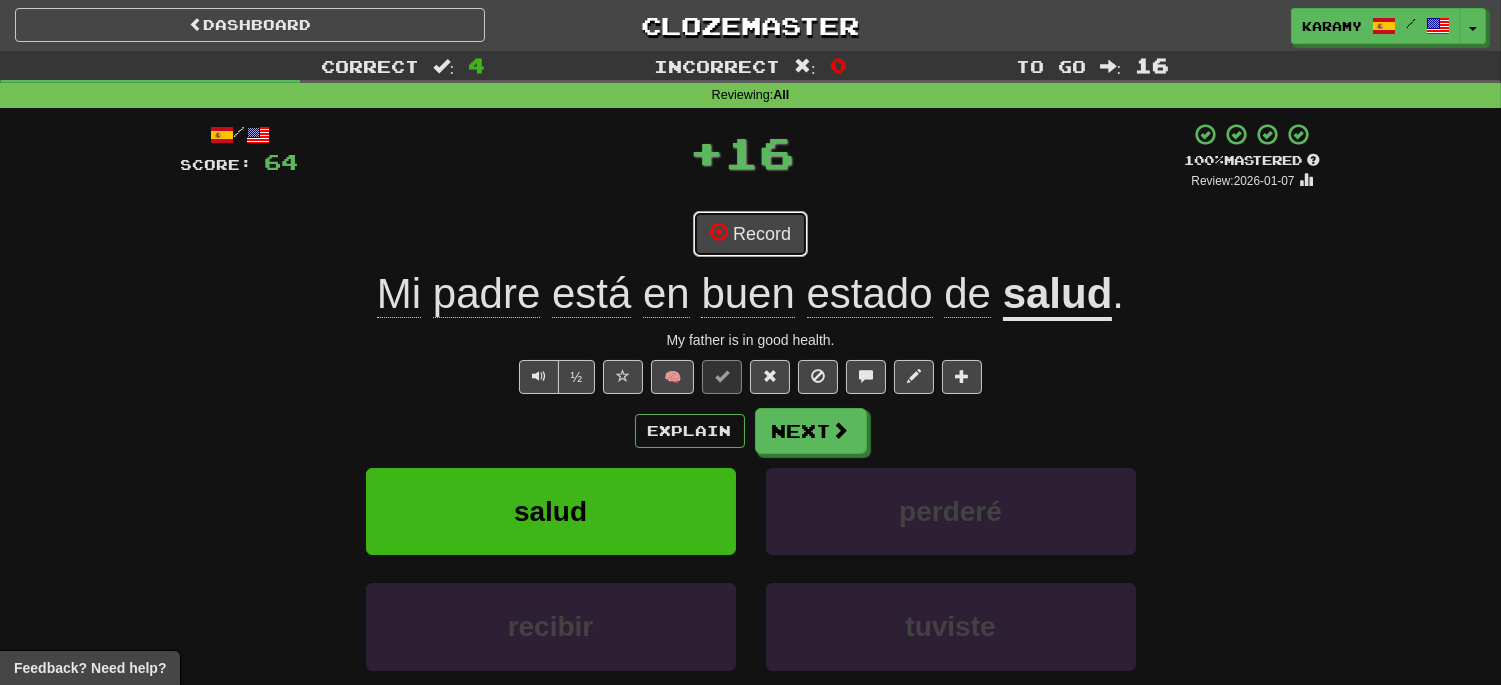click on "Record" at bounding box center (750, 234) 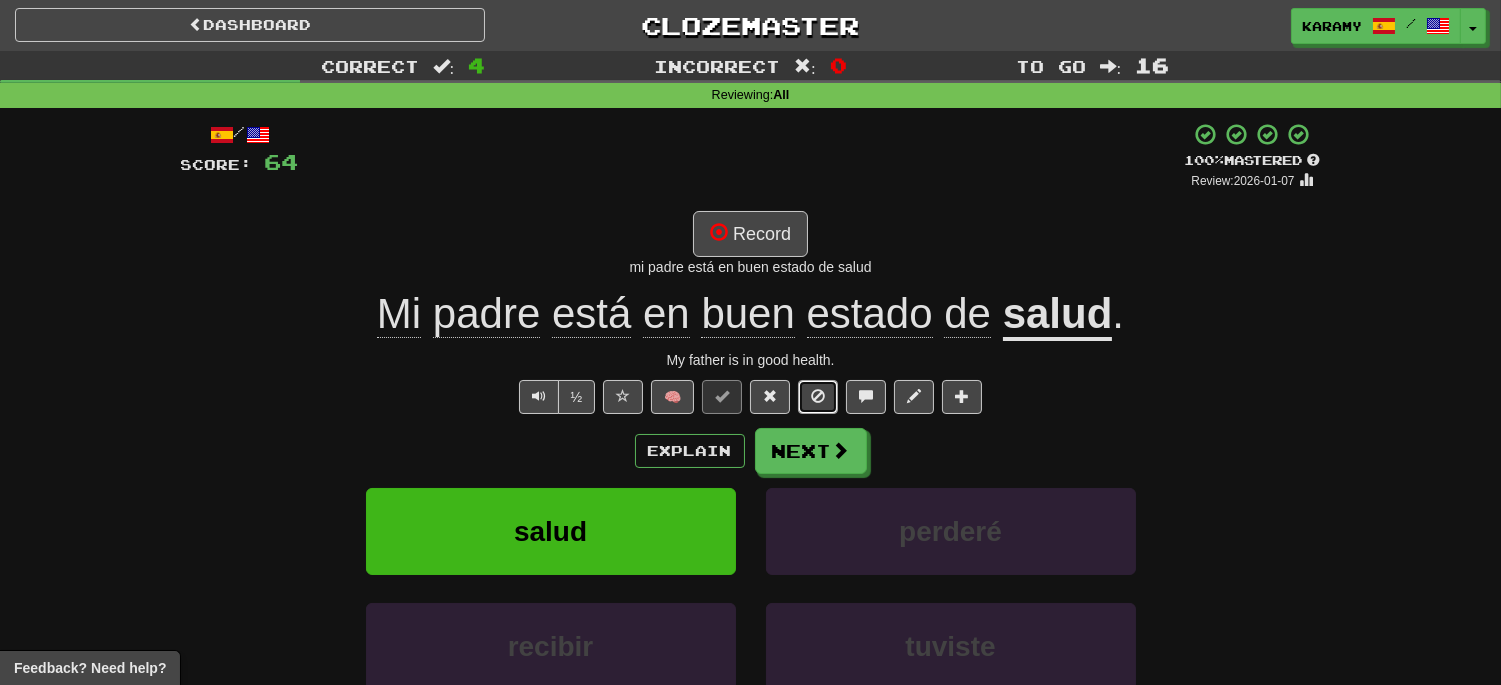 click at bounding box center (818, 396) 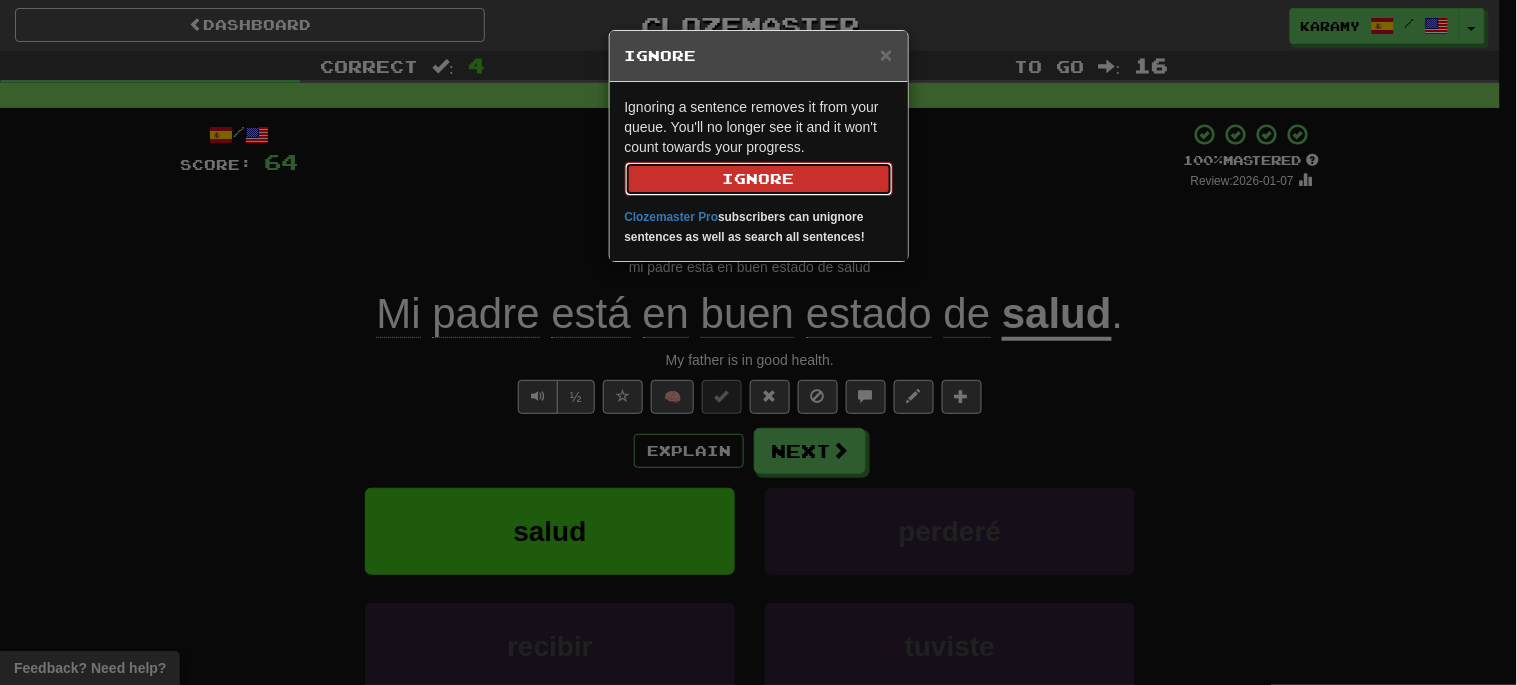 click on "Ignore" at bounding box center [759, 179] 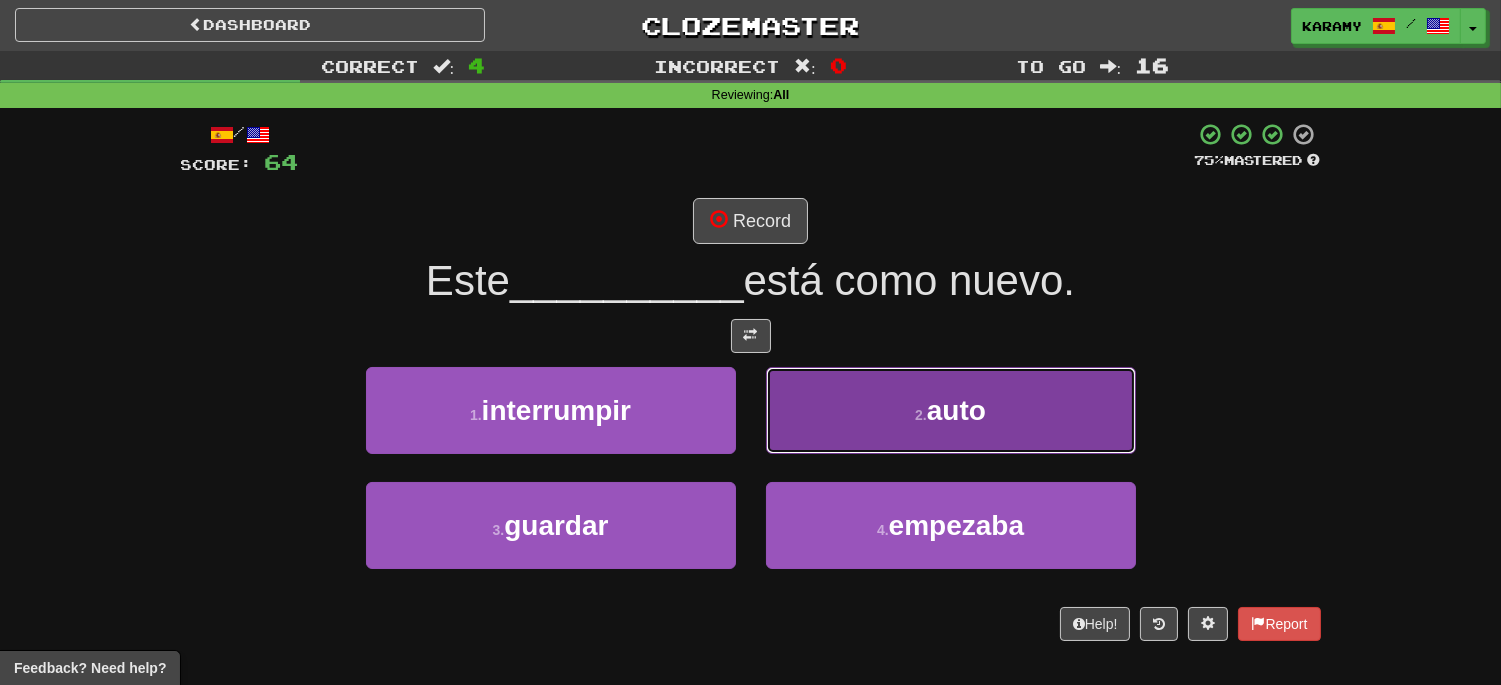 click on "2 .  auto" at bounding box center (951, 410) 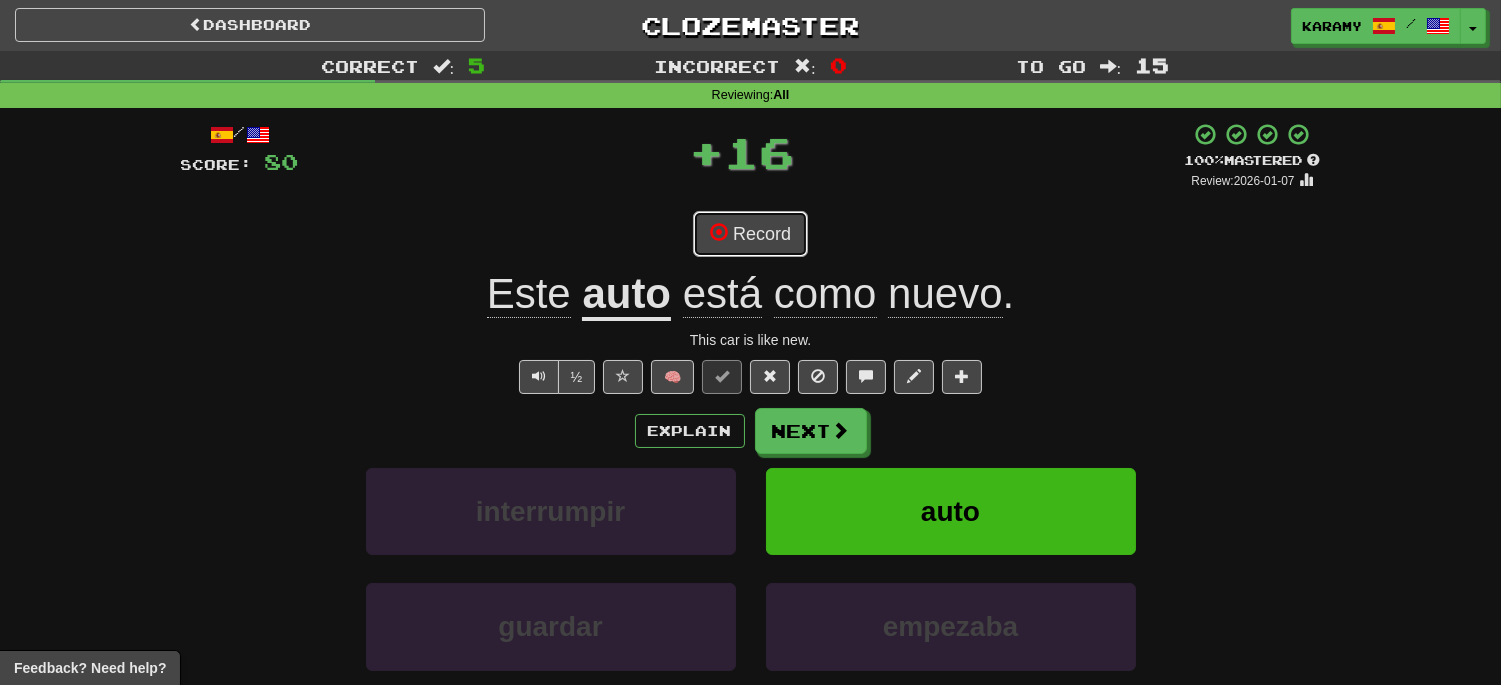click on "Record" at bounding box center [750, 234] 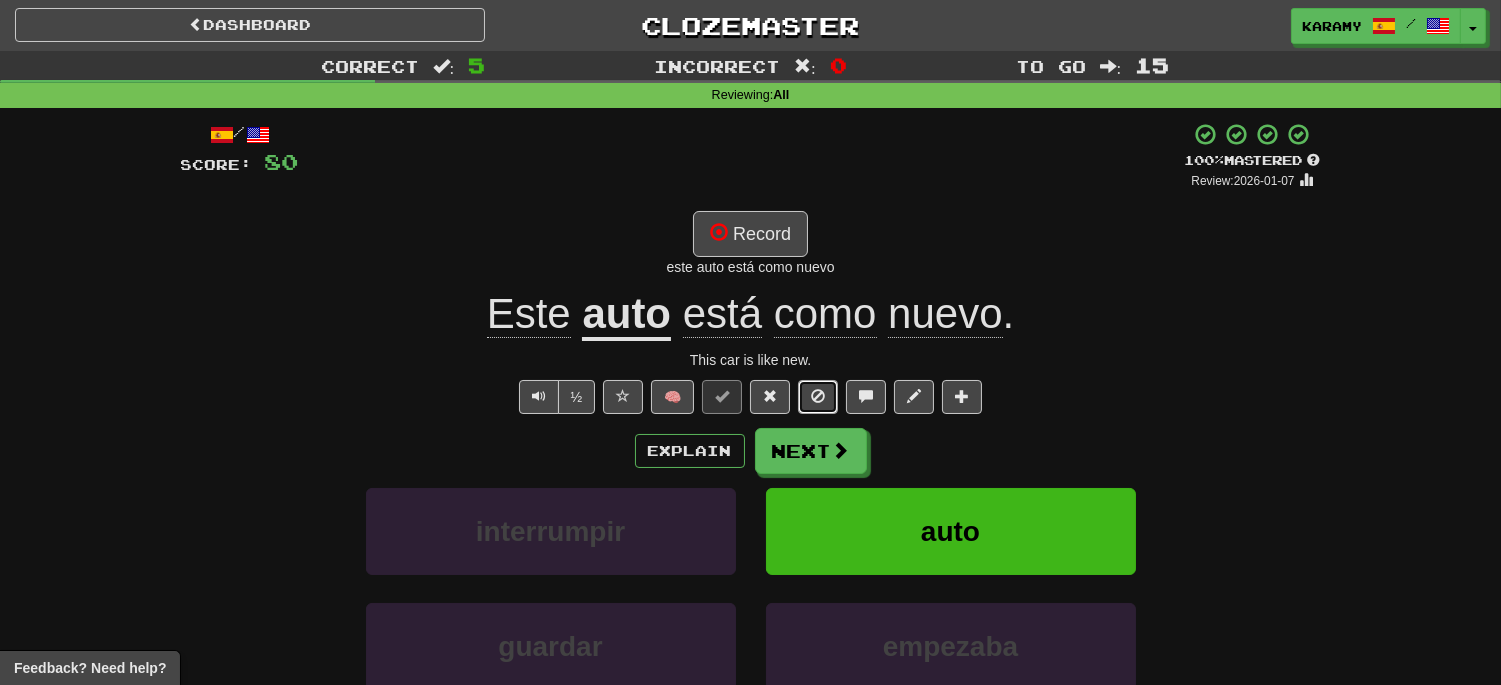 click at bounding box center [818, 396] 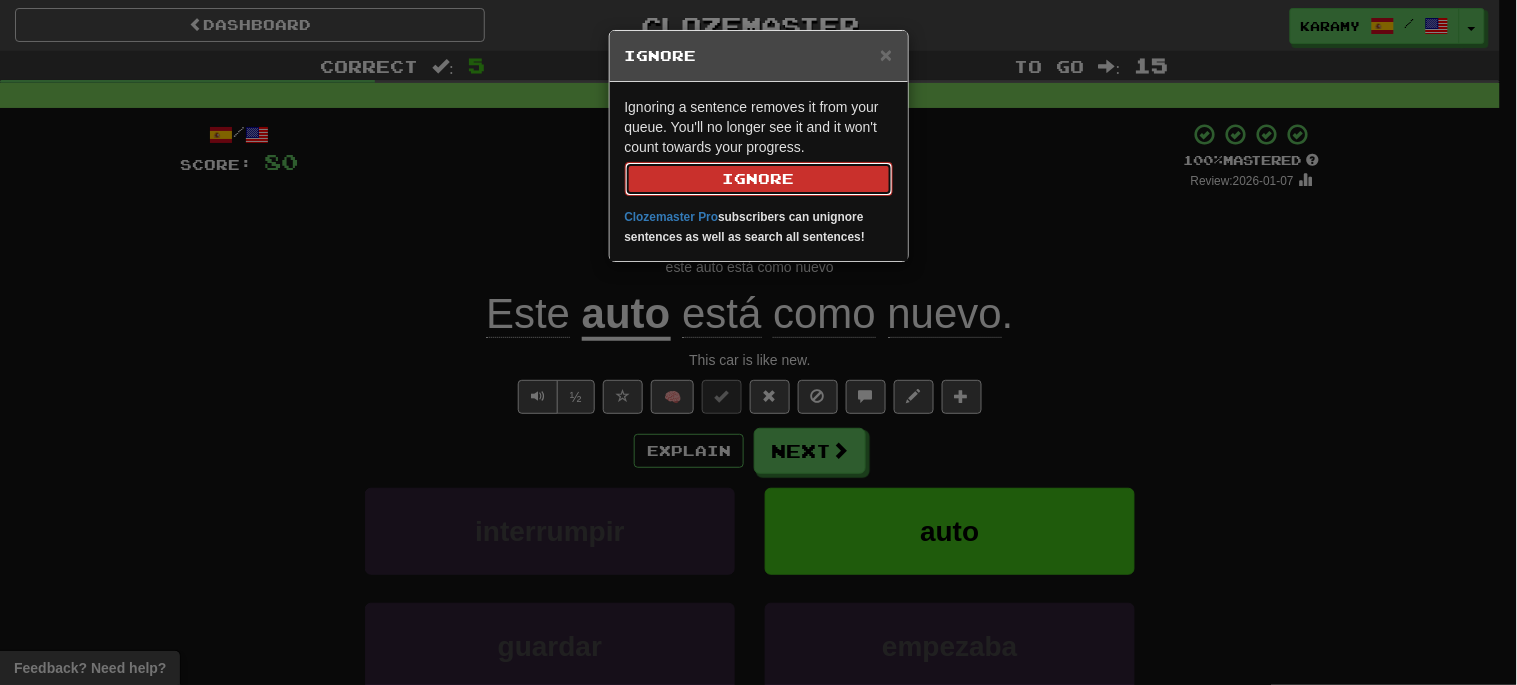 click on "Ignore" at bounding box center (759, 179) 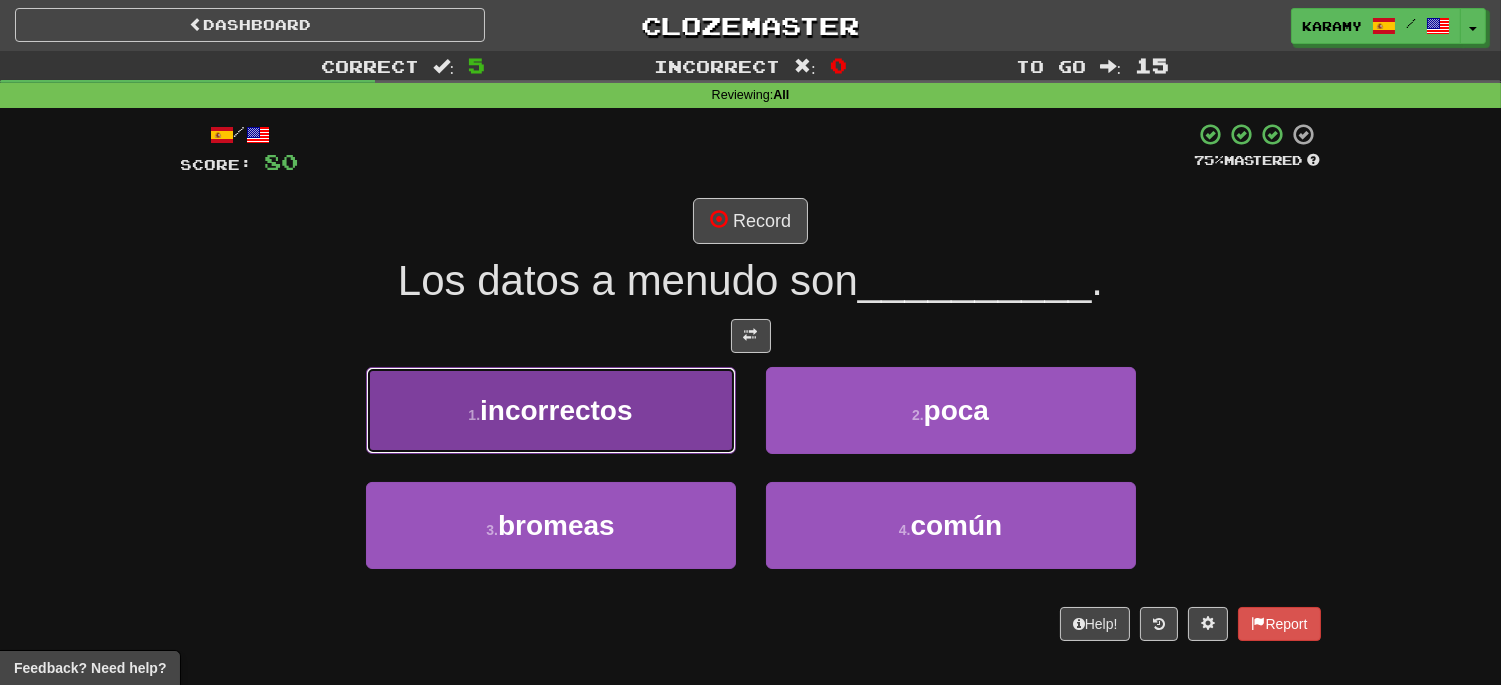click on "1 .  incorrectos" at bounding box center (551, 410) 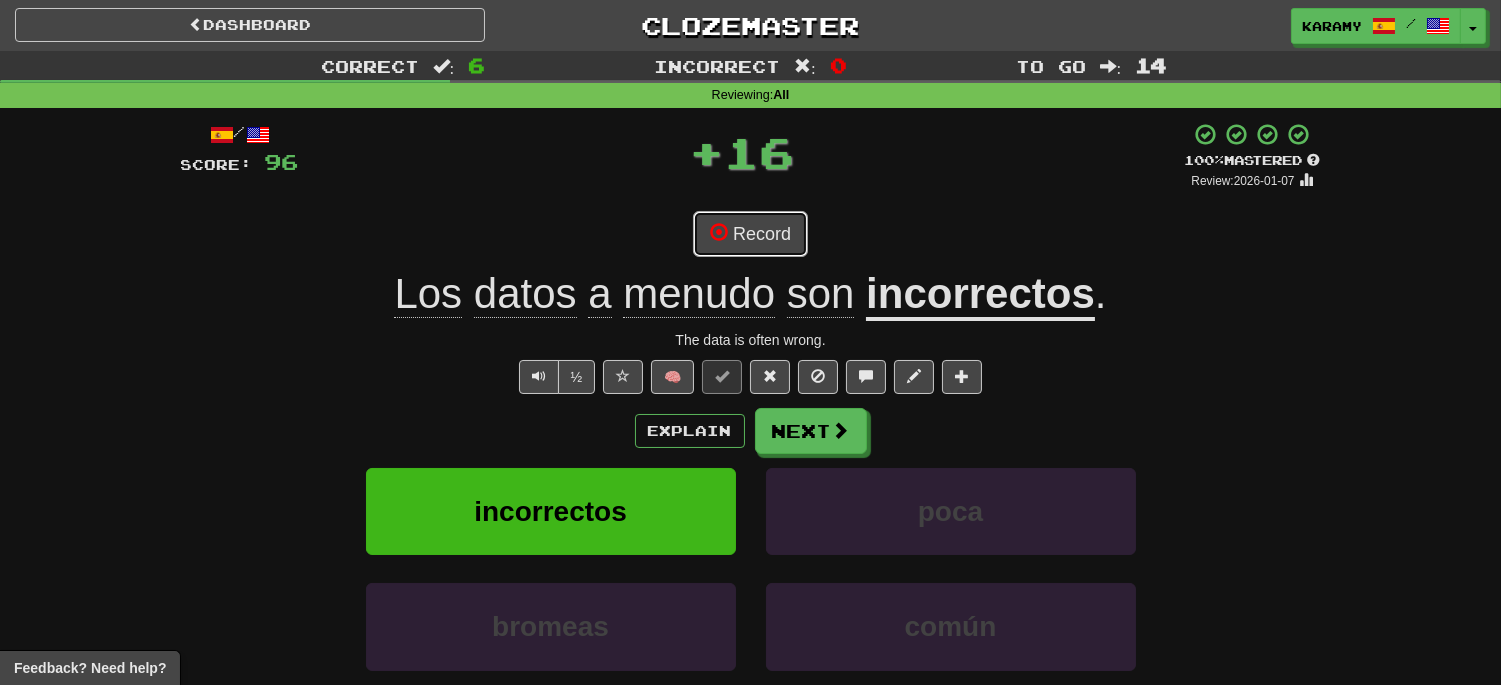 click on "Record" at bounding box center (750, 234) 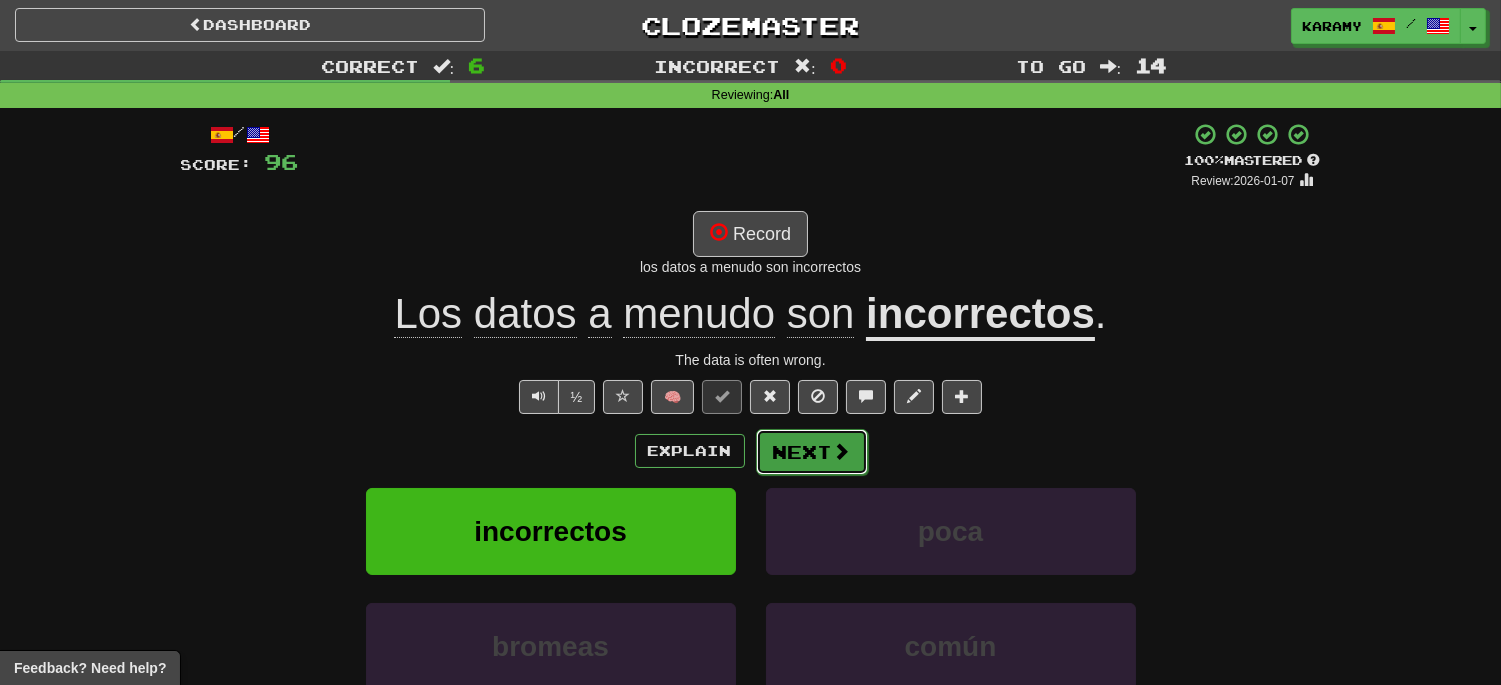 click at bounding box center [842, 451] 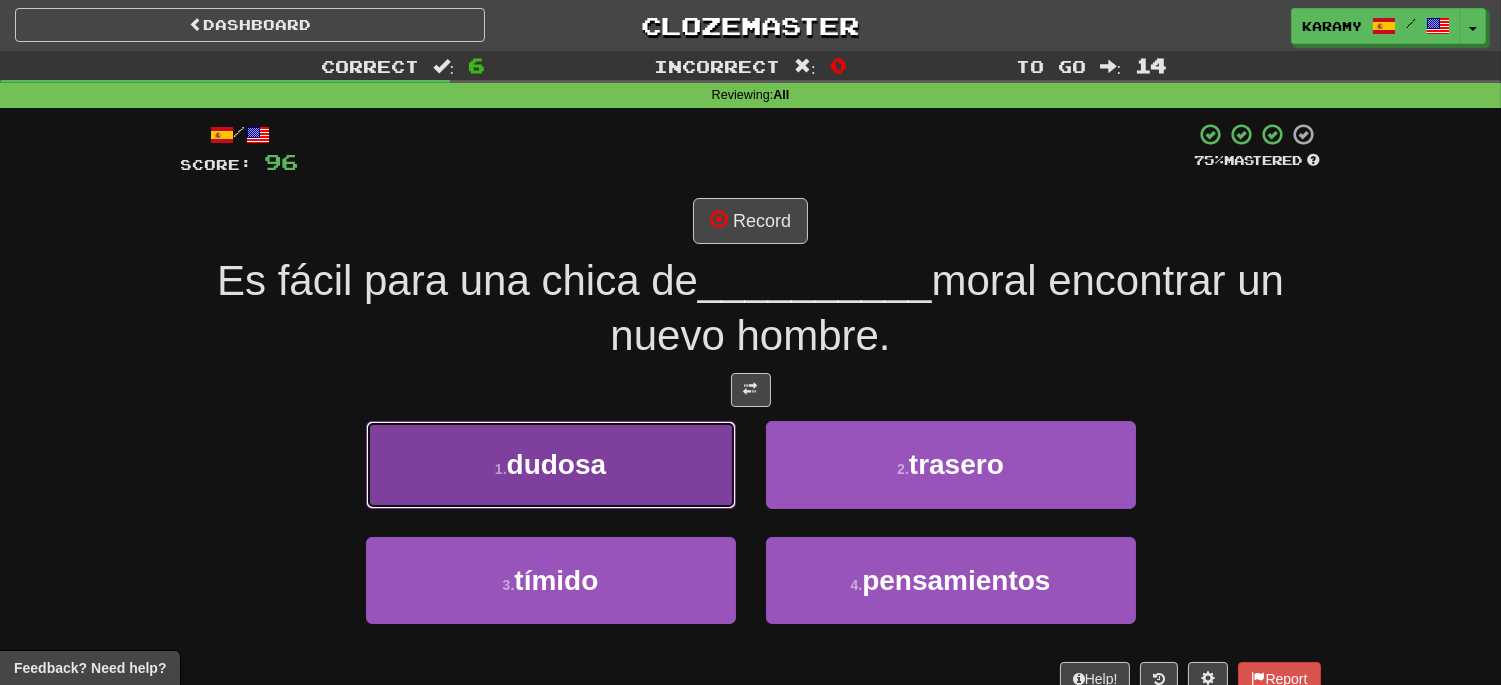 click on "dudosa" at bounding box center [557, 464] 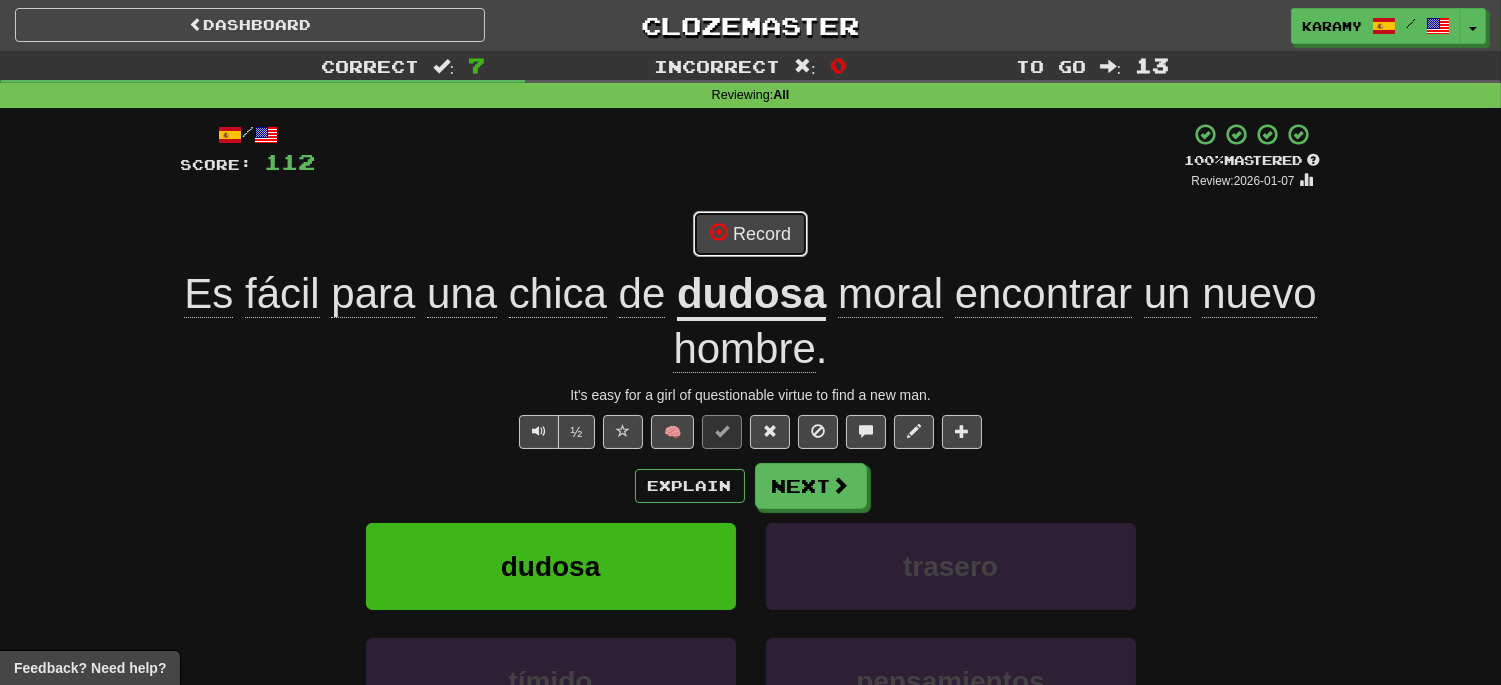 click on "Record" at bounding box center [750, 234] 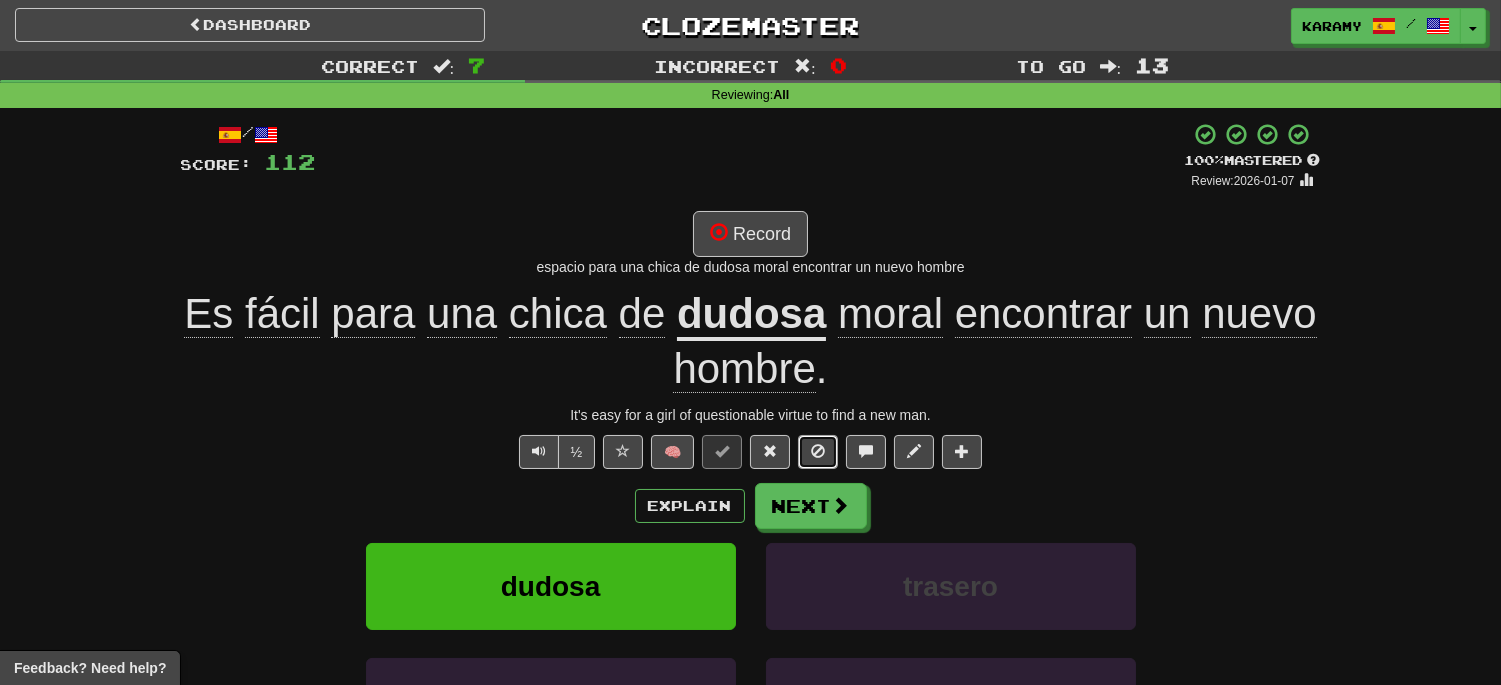 click at bounding box center (818, 452) 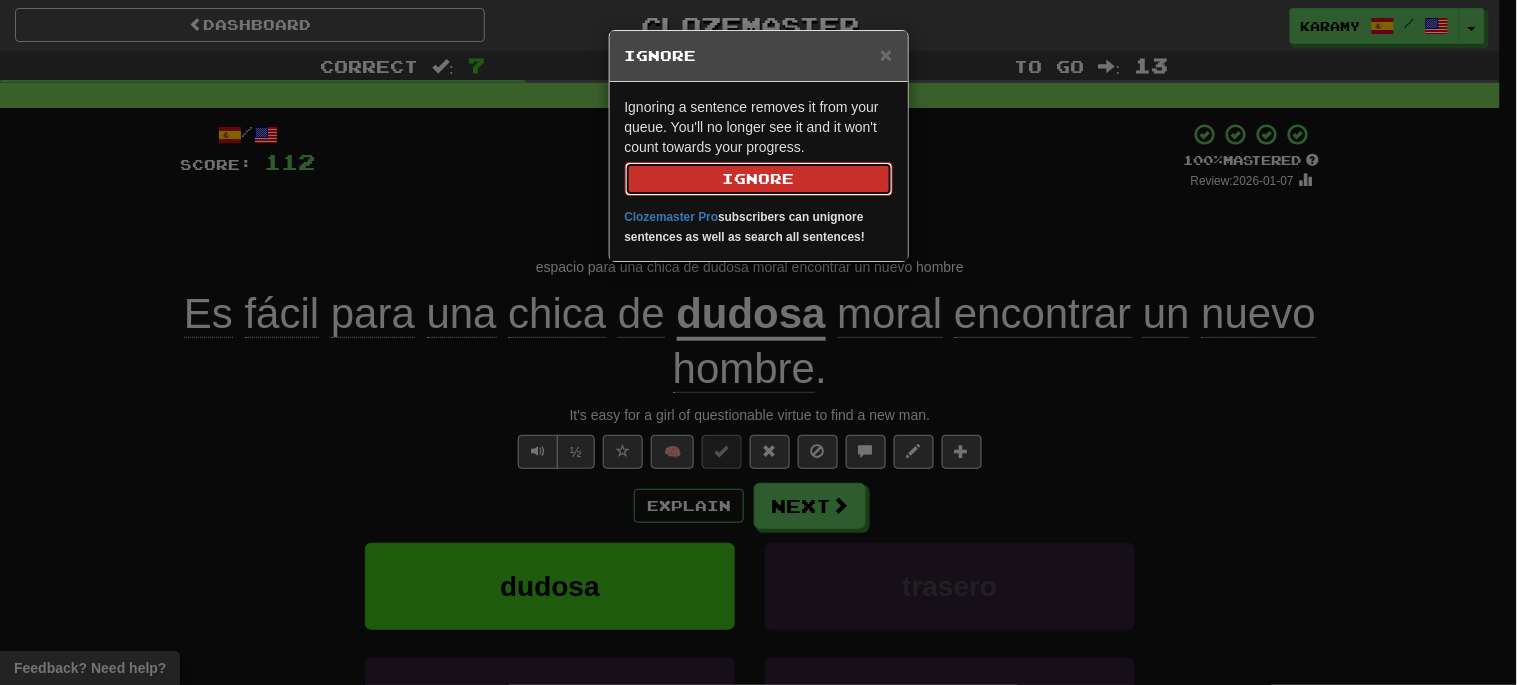 click on "Ignore" at bounding box center (759, 179) 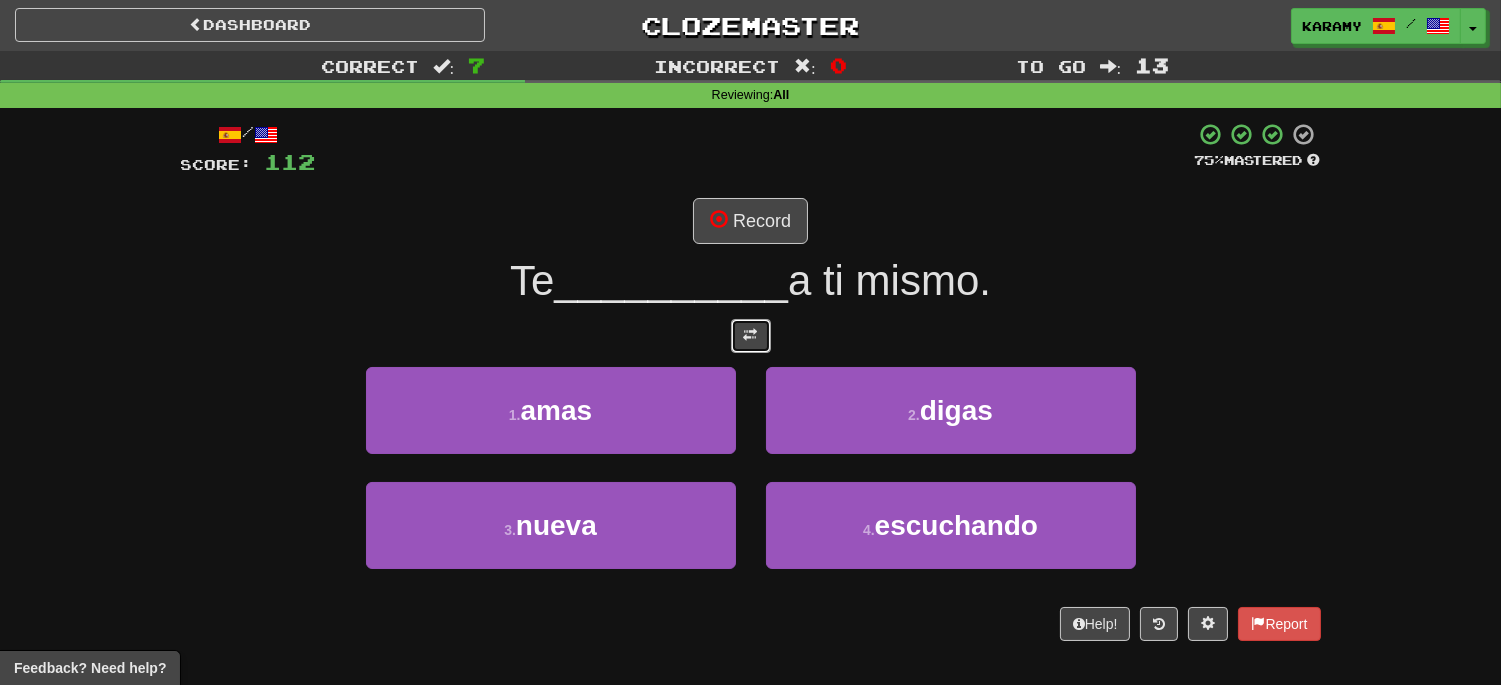 click at bounding box center [751, 335] 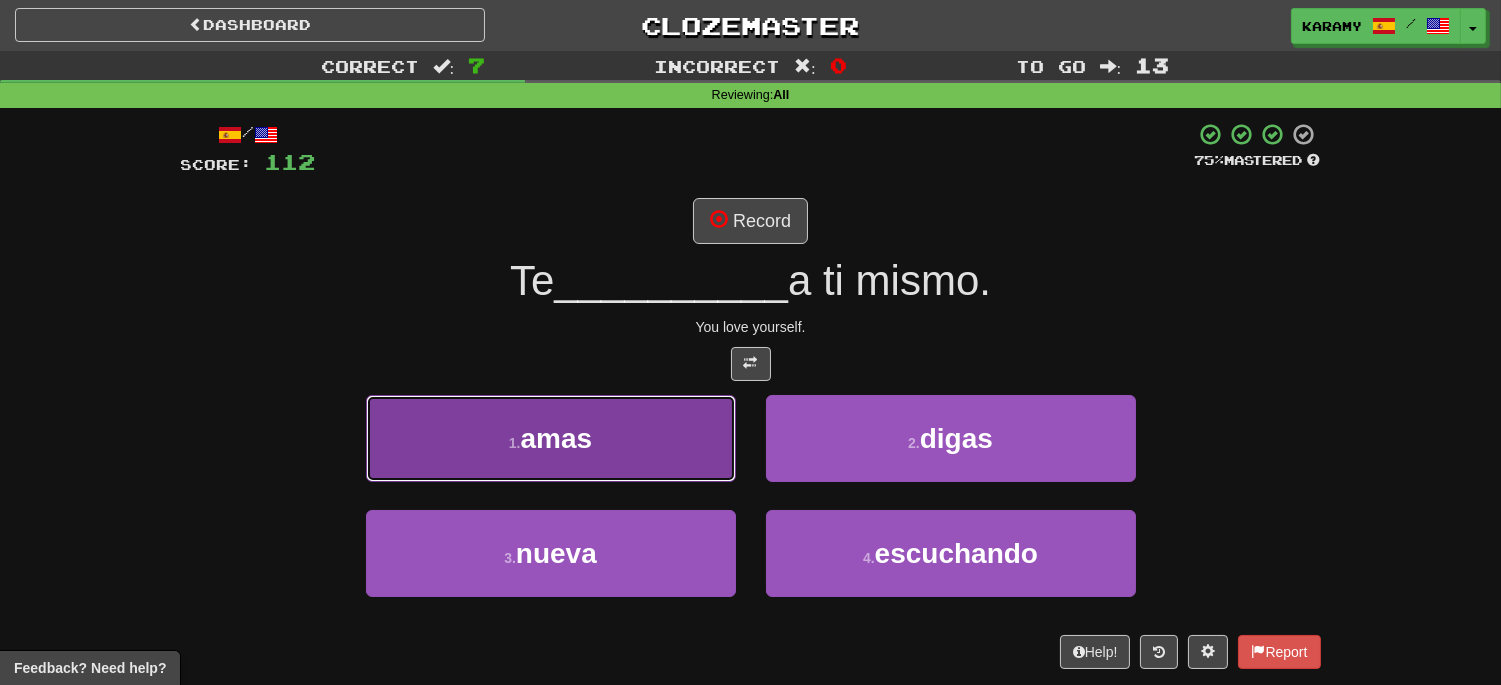 click on "1 .  amas" at bounding box center (551, 438) 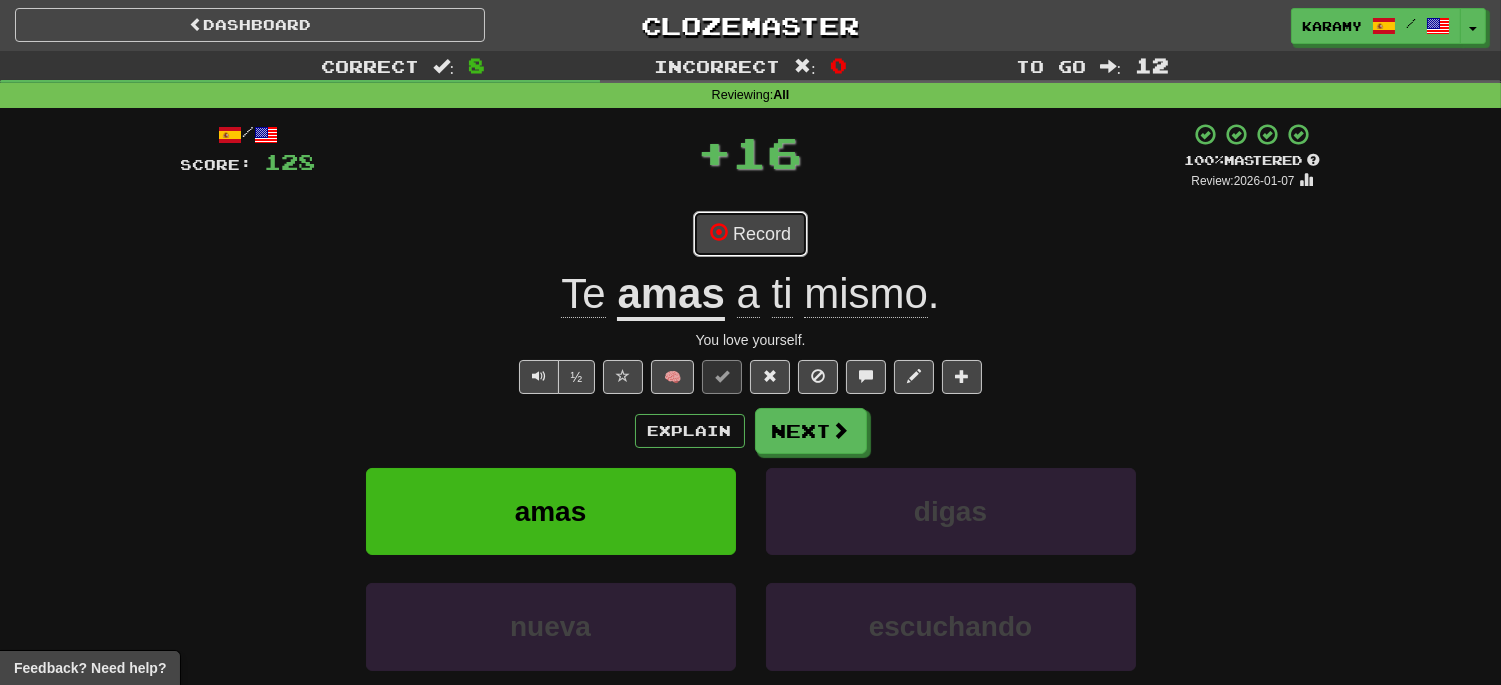 click on "Record" at bounding box center (750, 234) 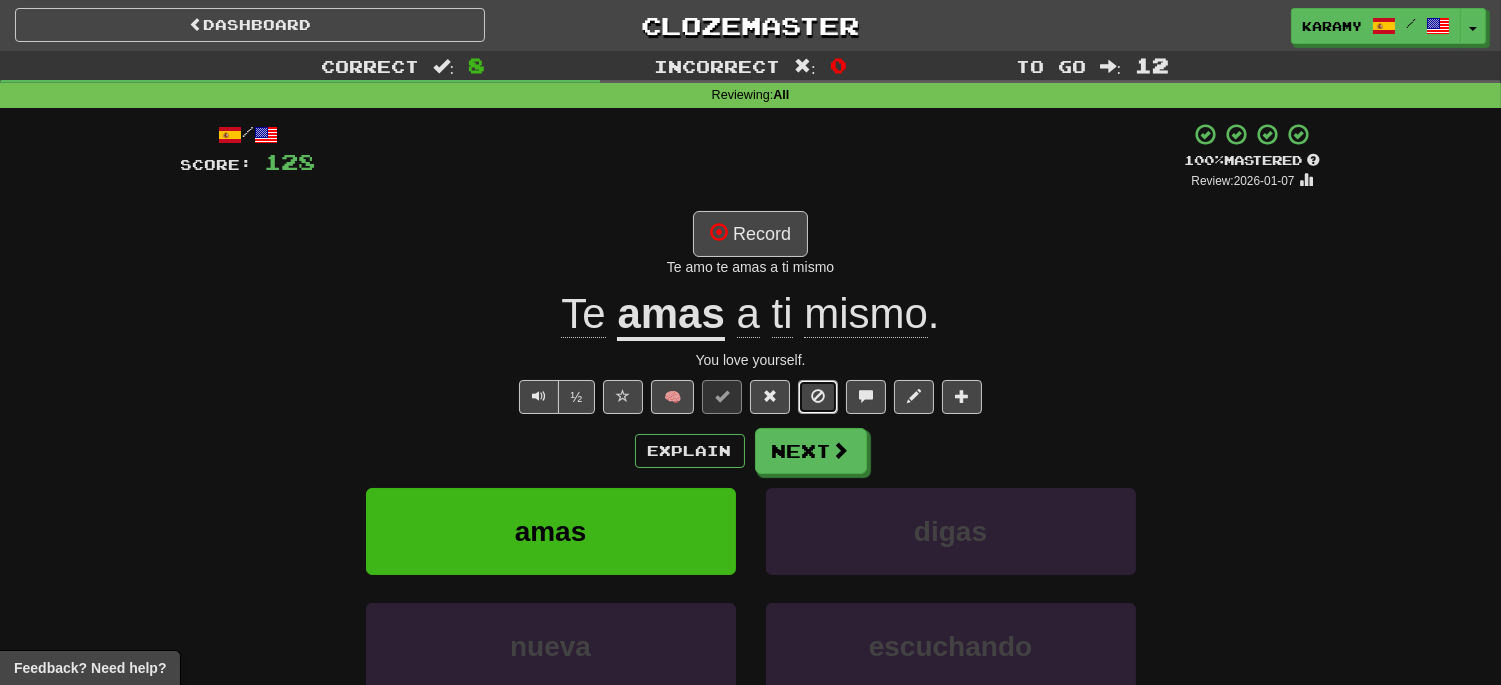 click at bounding box center (818, 397) 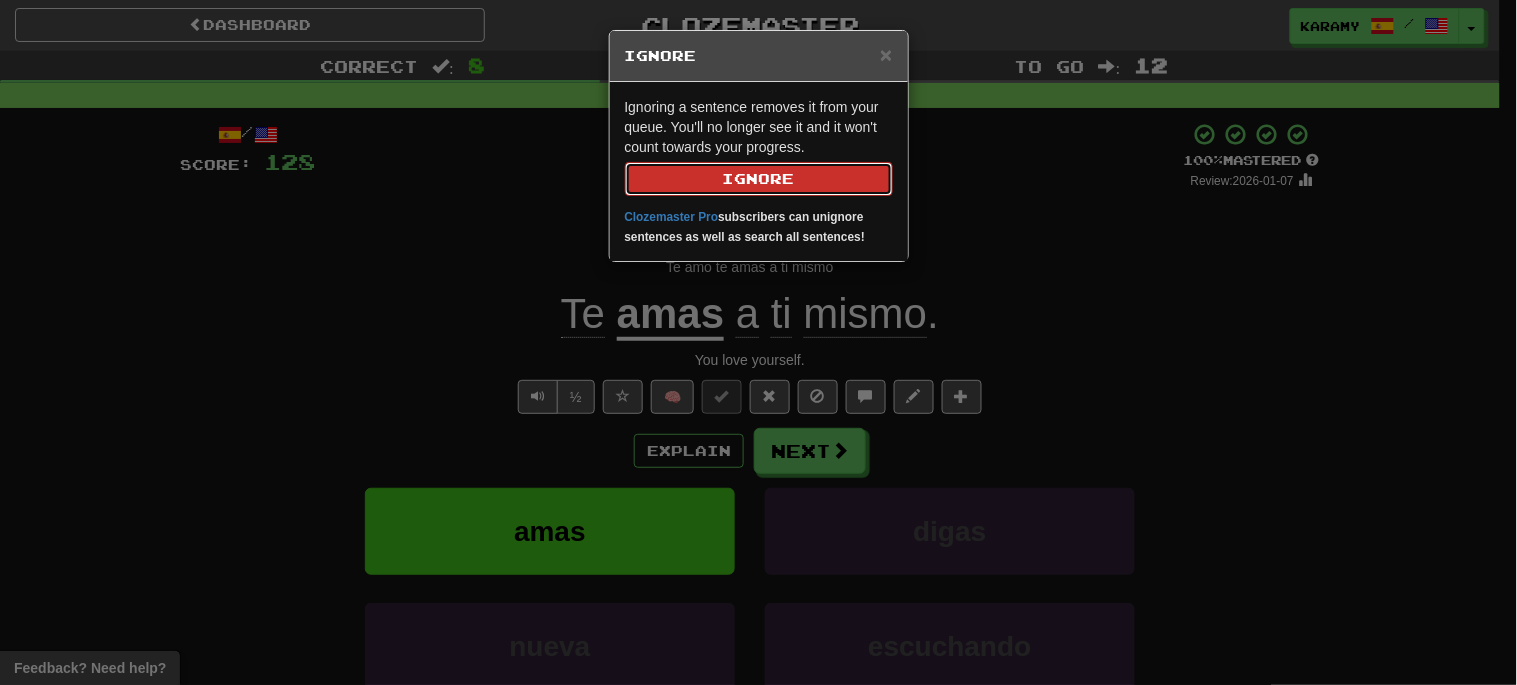 click on "Ignore" at bounding box center (759, 179) 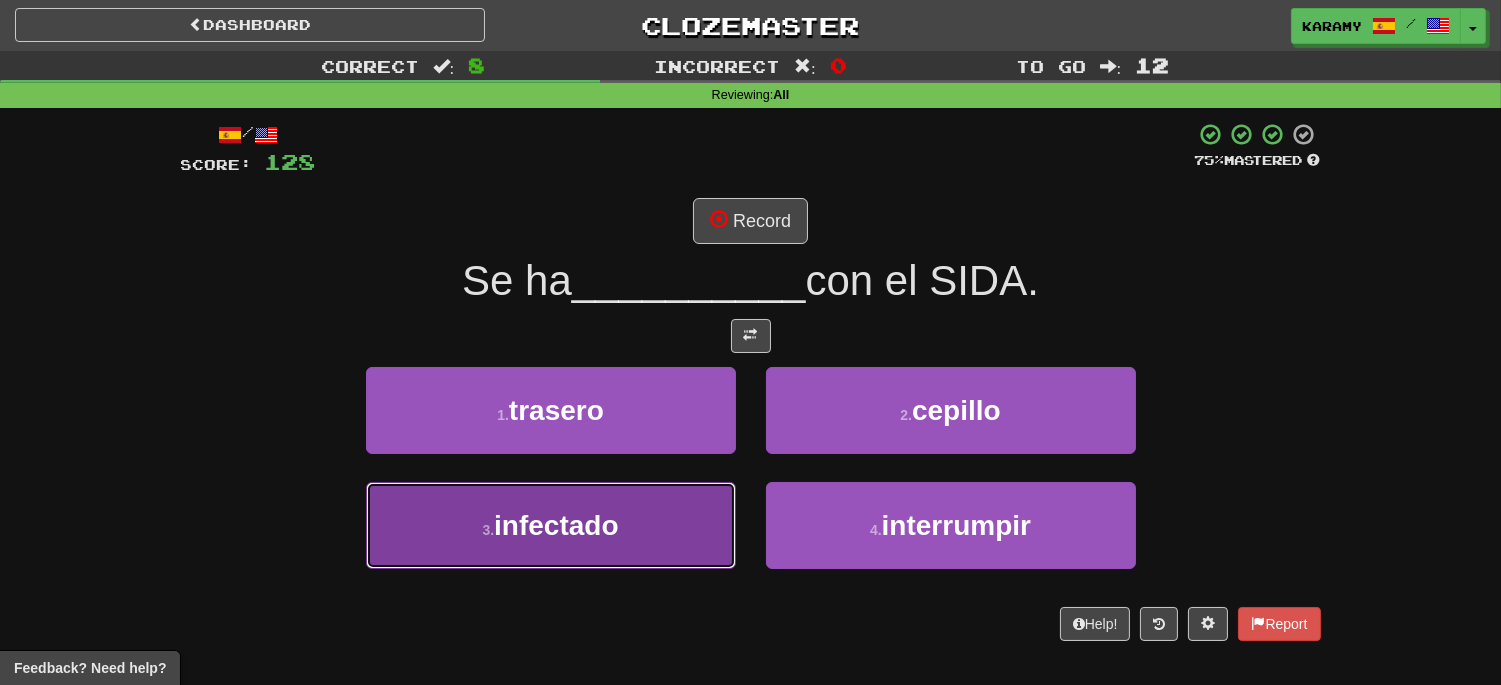 click on "infectado" at bounding box center (556, 525) 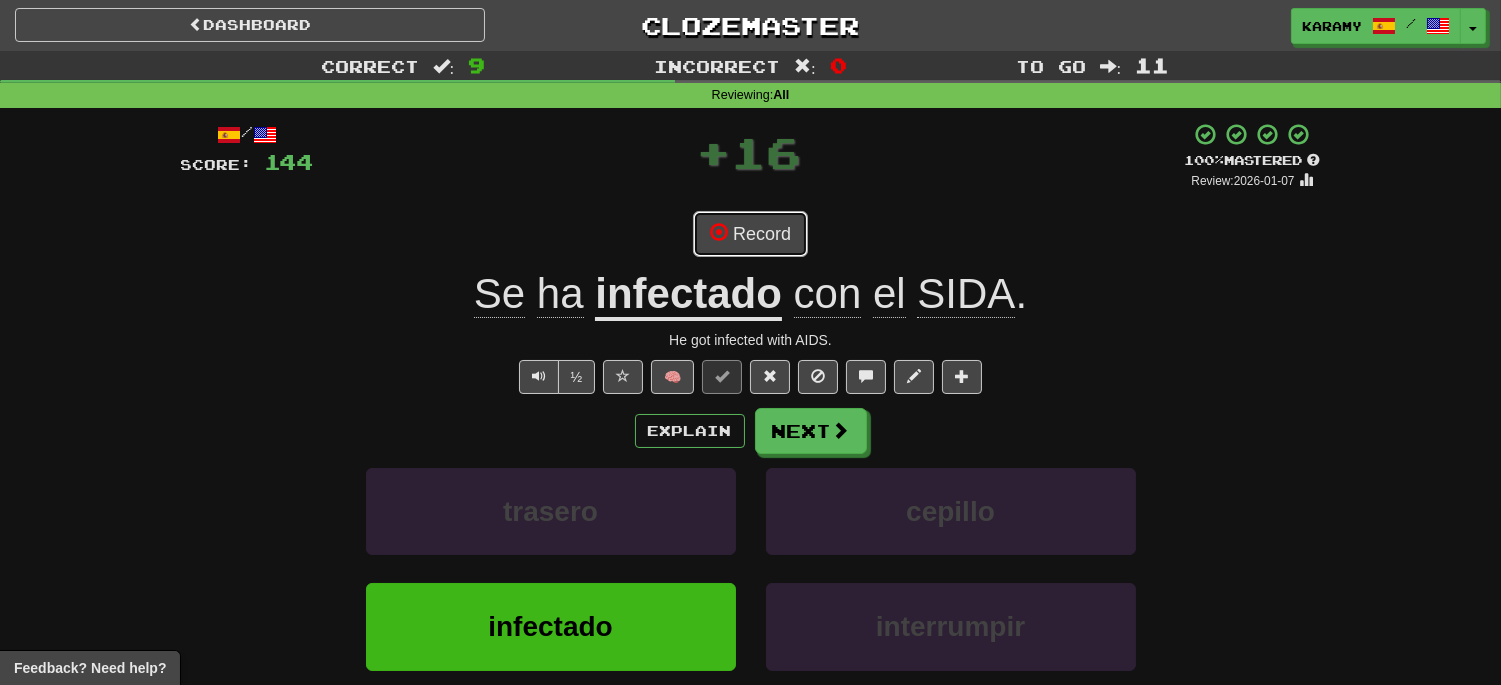 click on "Record" at bounding box center [750, 234] 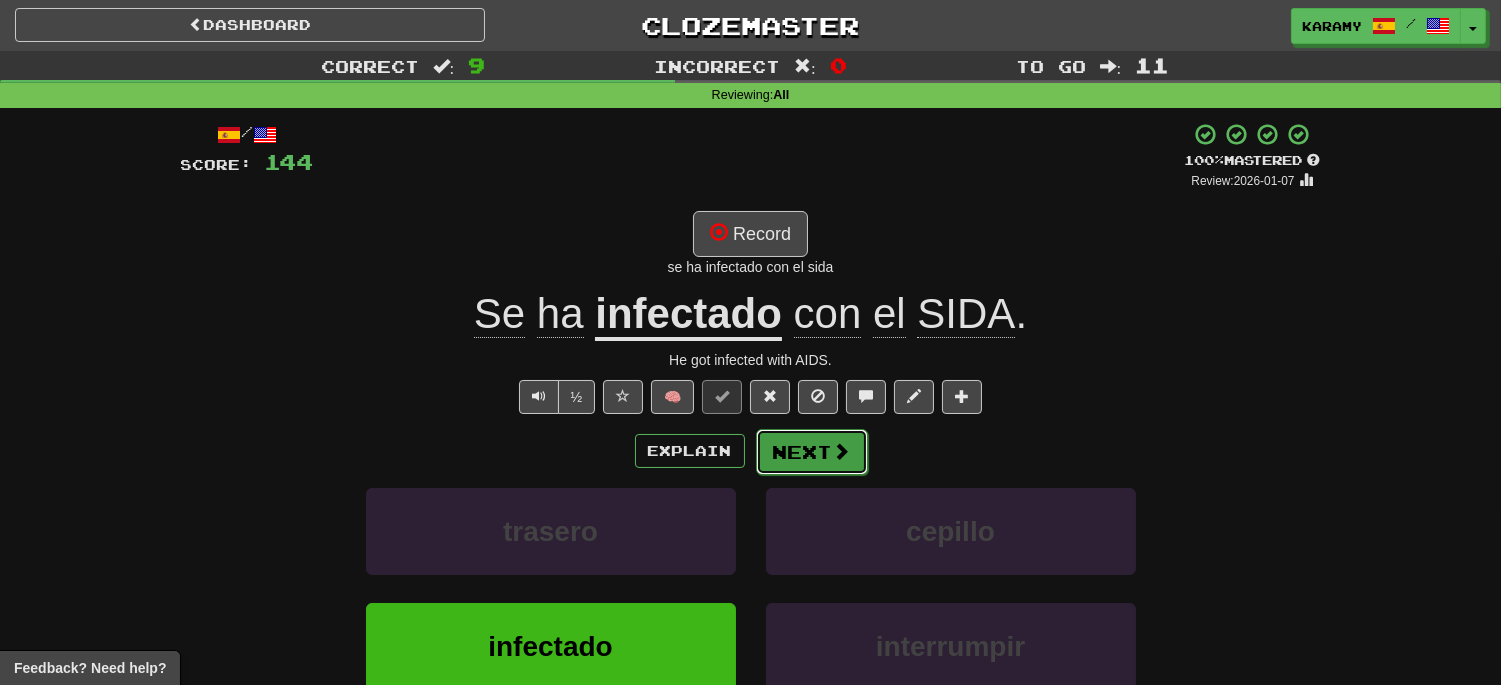 click at bounding box center [842, 451] 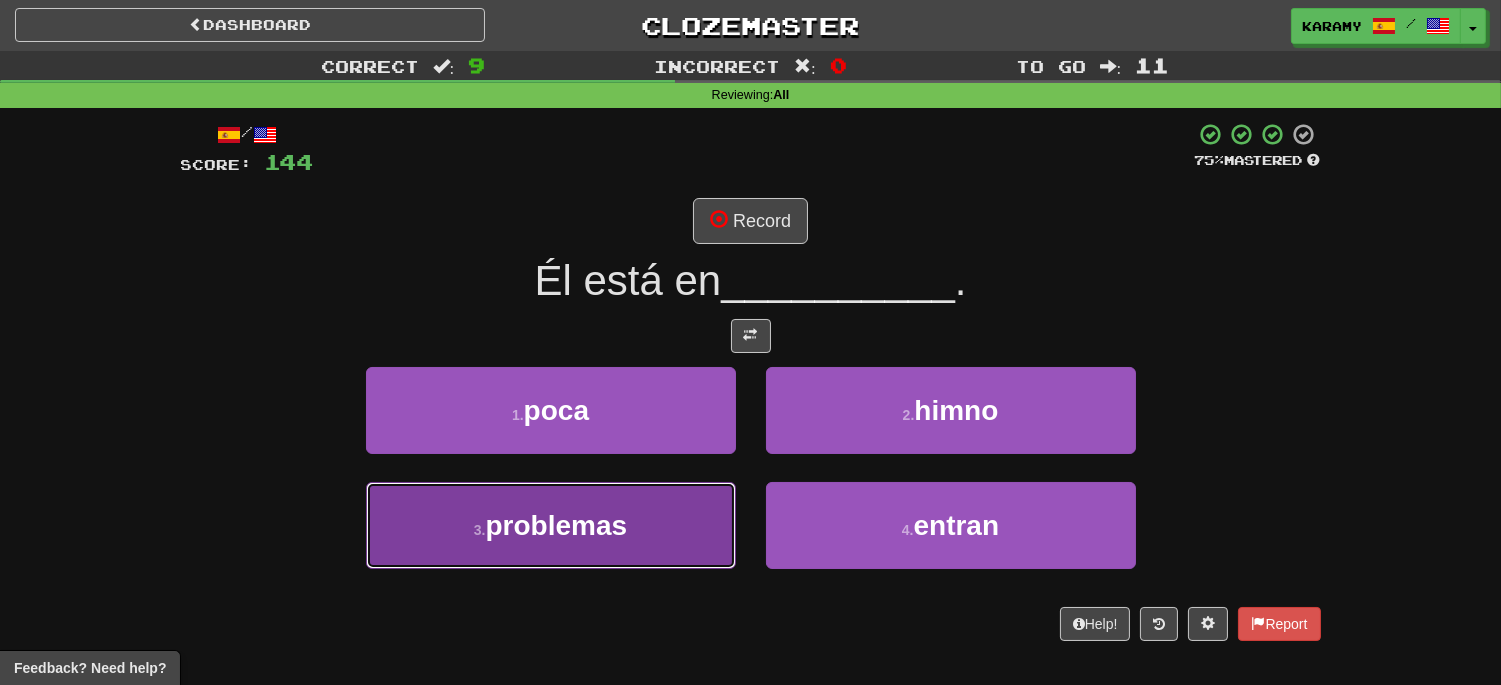 click on "3 .  problemas" at bounding box center [551, 525] 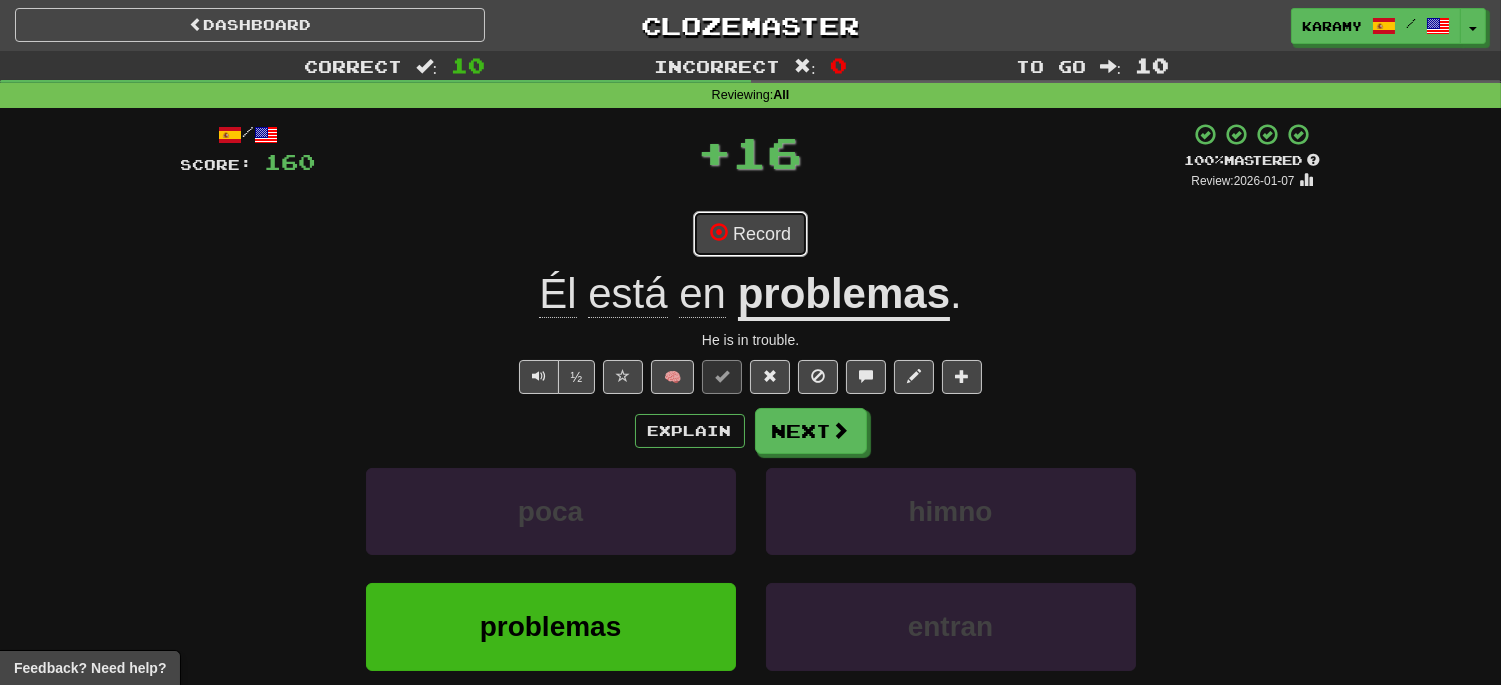 click on "Record" at bounding box center (750, 234) 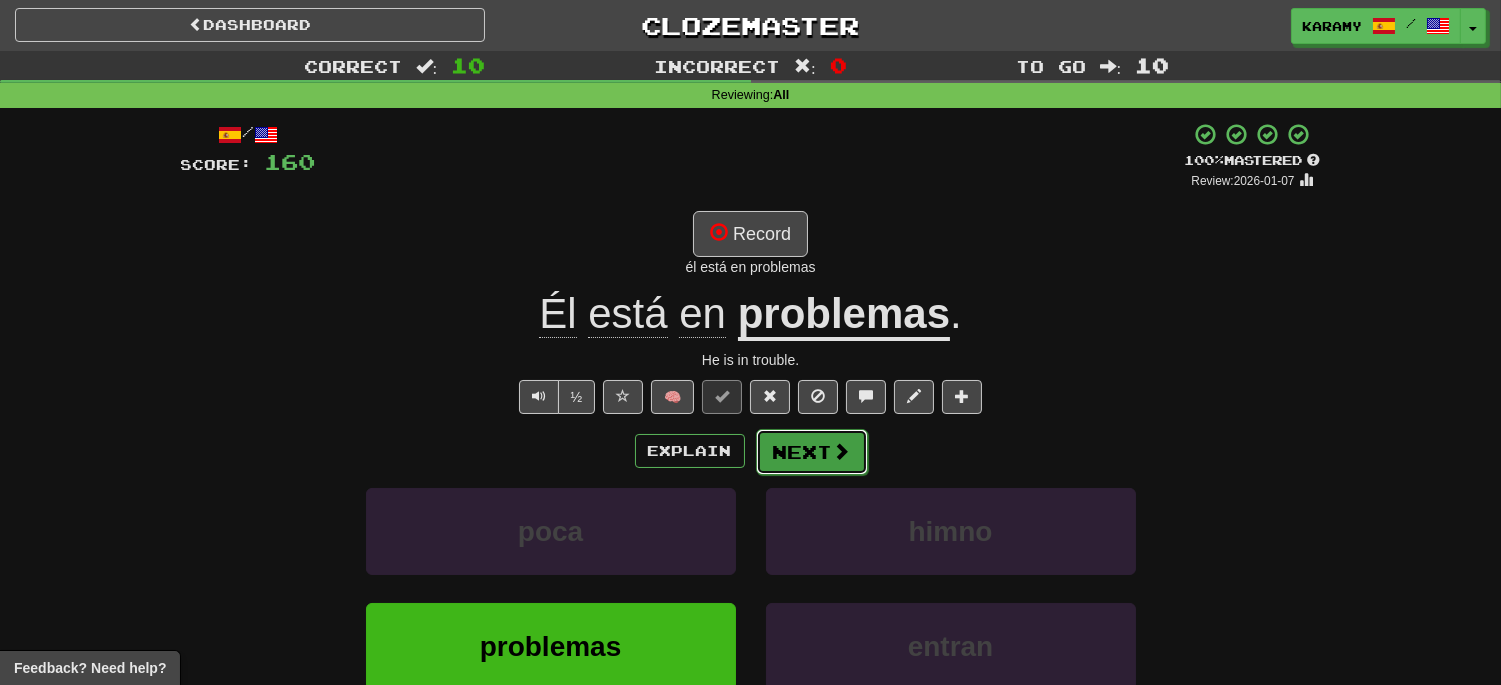 click on "Next" at bounding box center (812, 452) 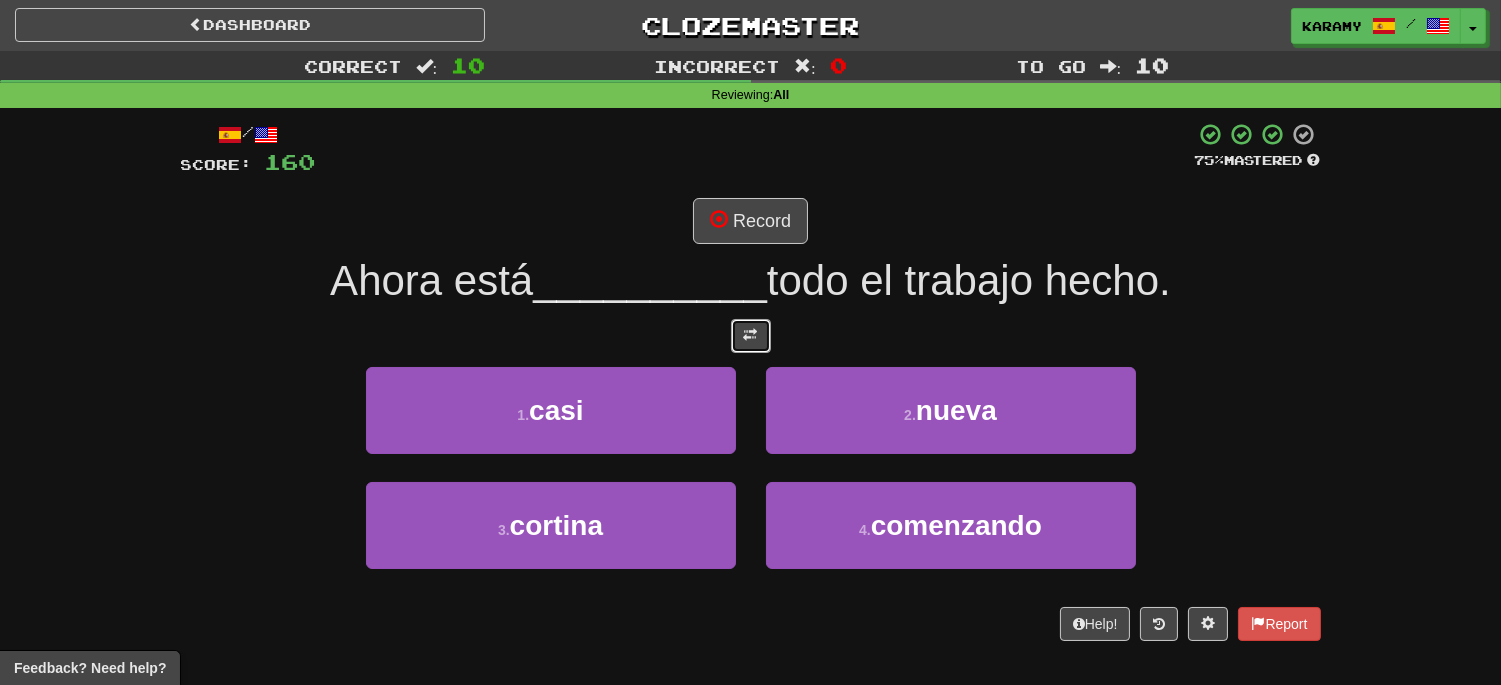 click at bounding box center [751, 335] 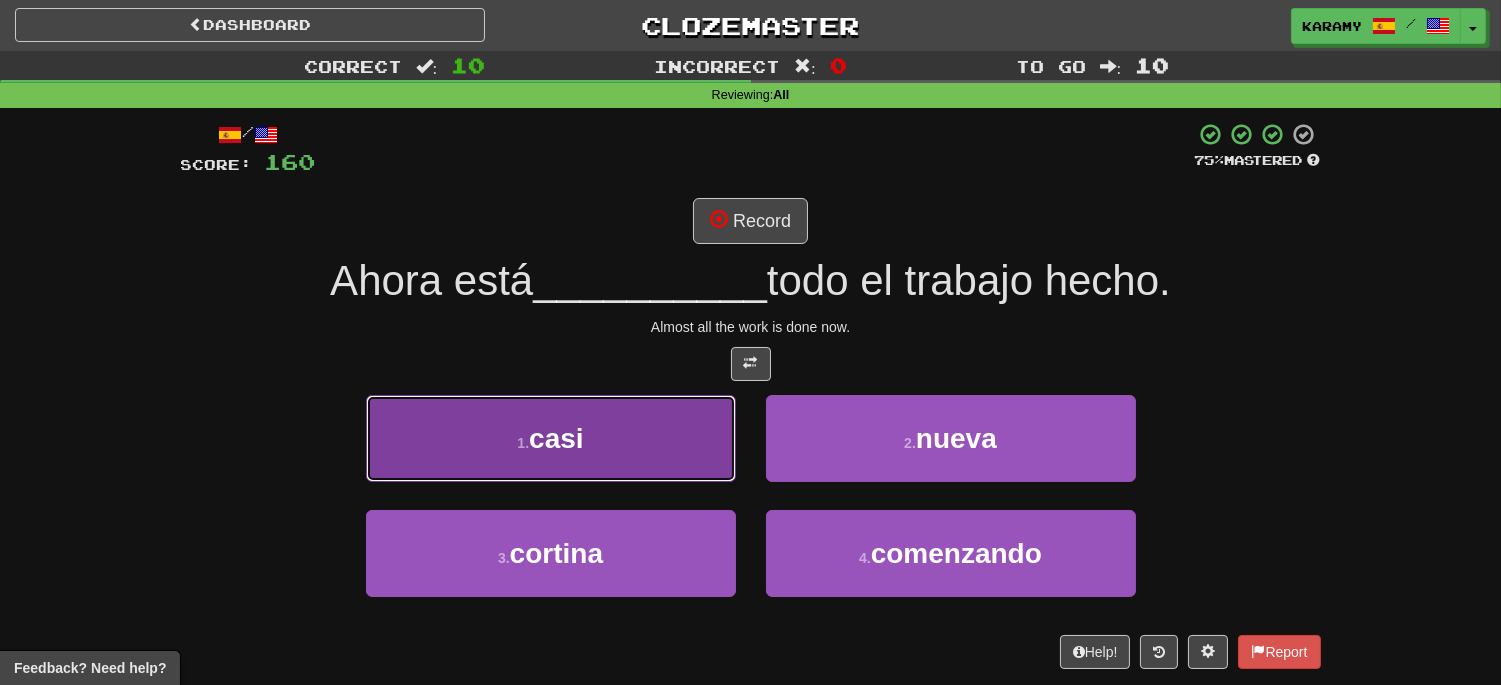 click on "1 .  casi" at bounding box center (551, 438) 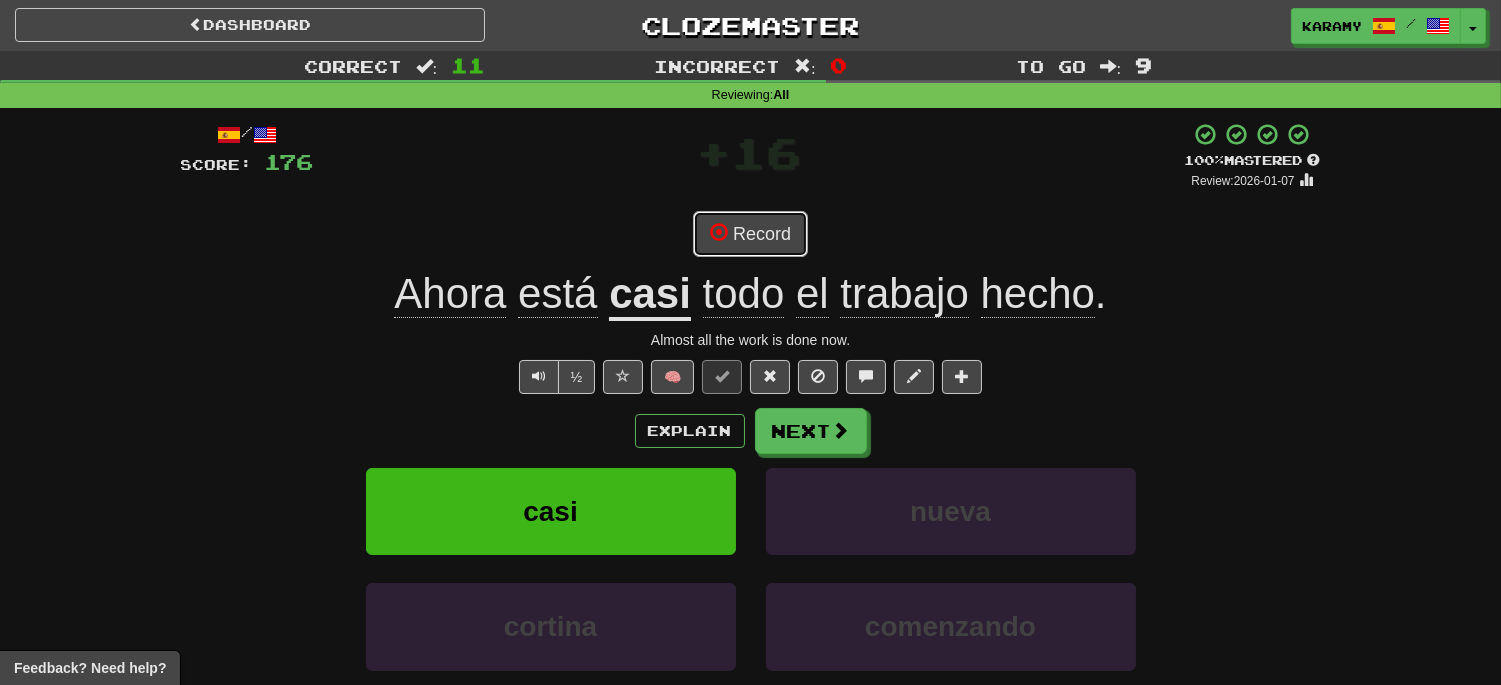click on "Record" at bounding box center [750, 234] 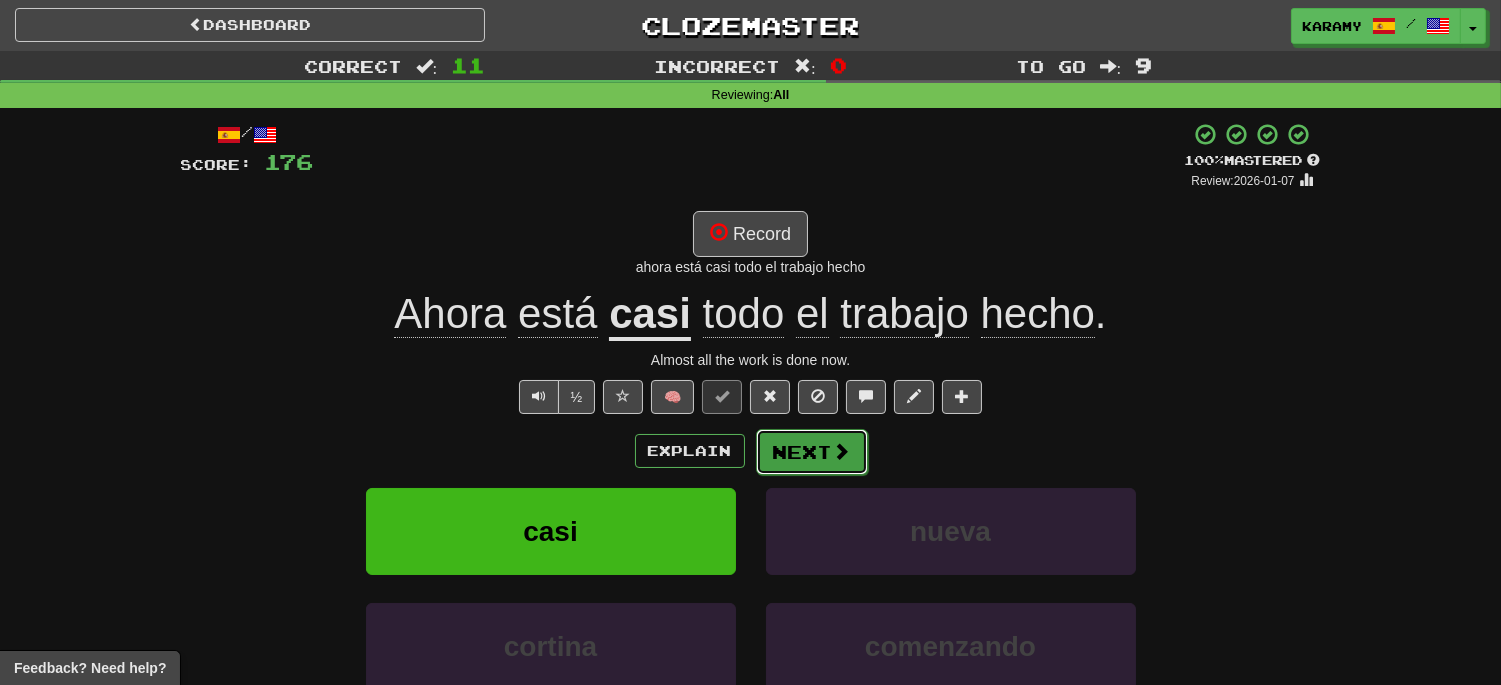 click at bounding box center [842, 451] 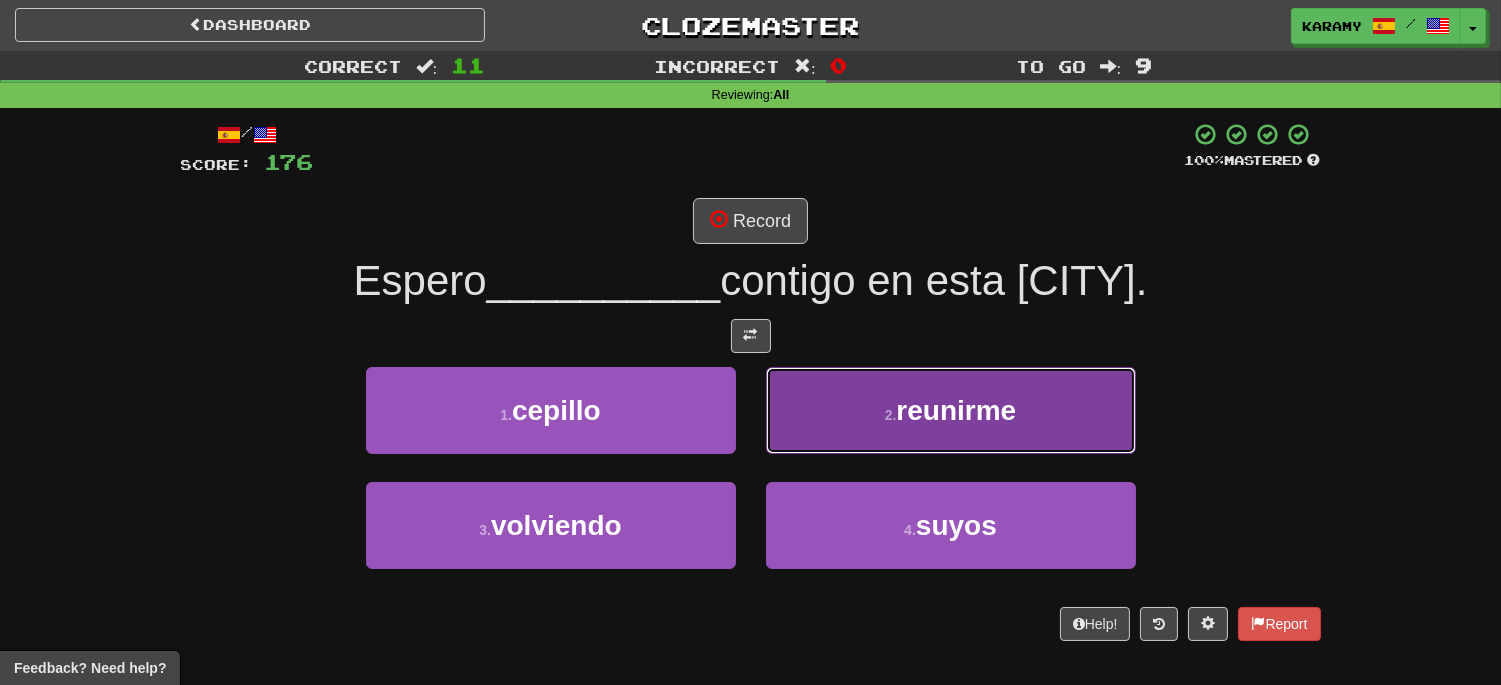 click on "2 .  reunirme" at bounding box center [951, 410] 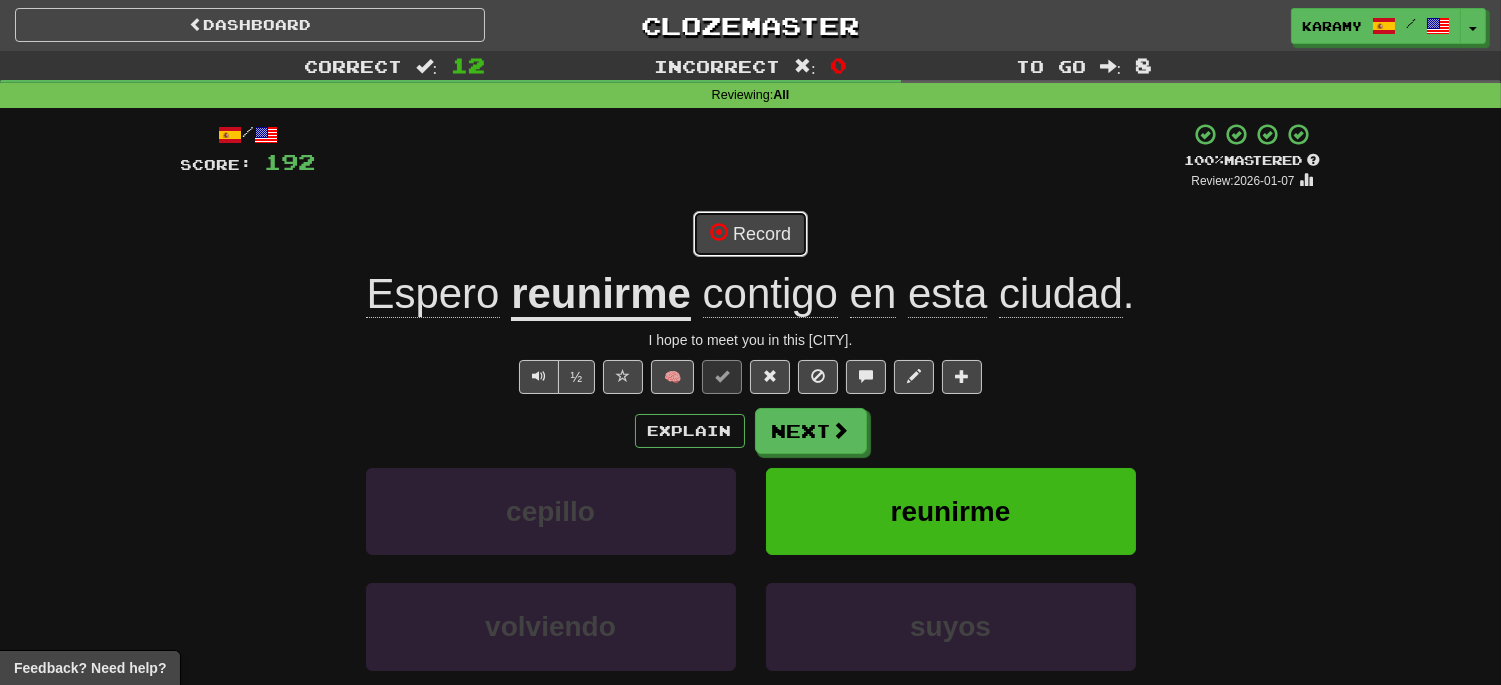 click on "Record" at bounding box center [750, 234] 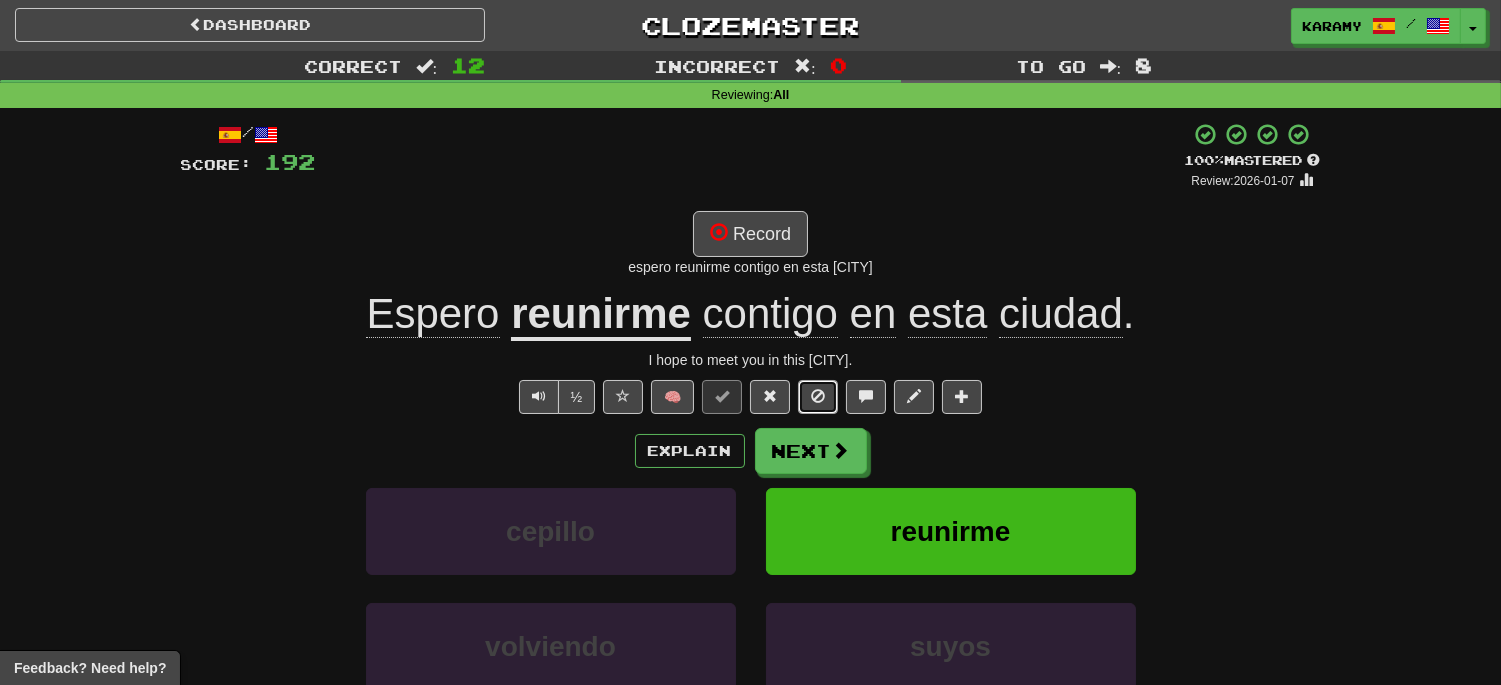 click at bounding box center [818, 396] 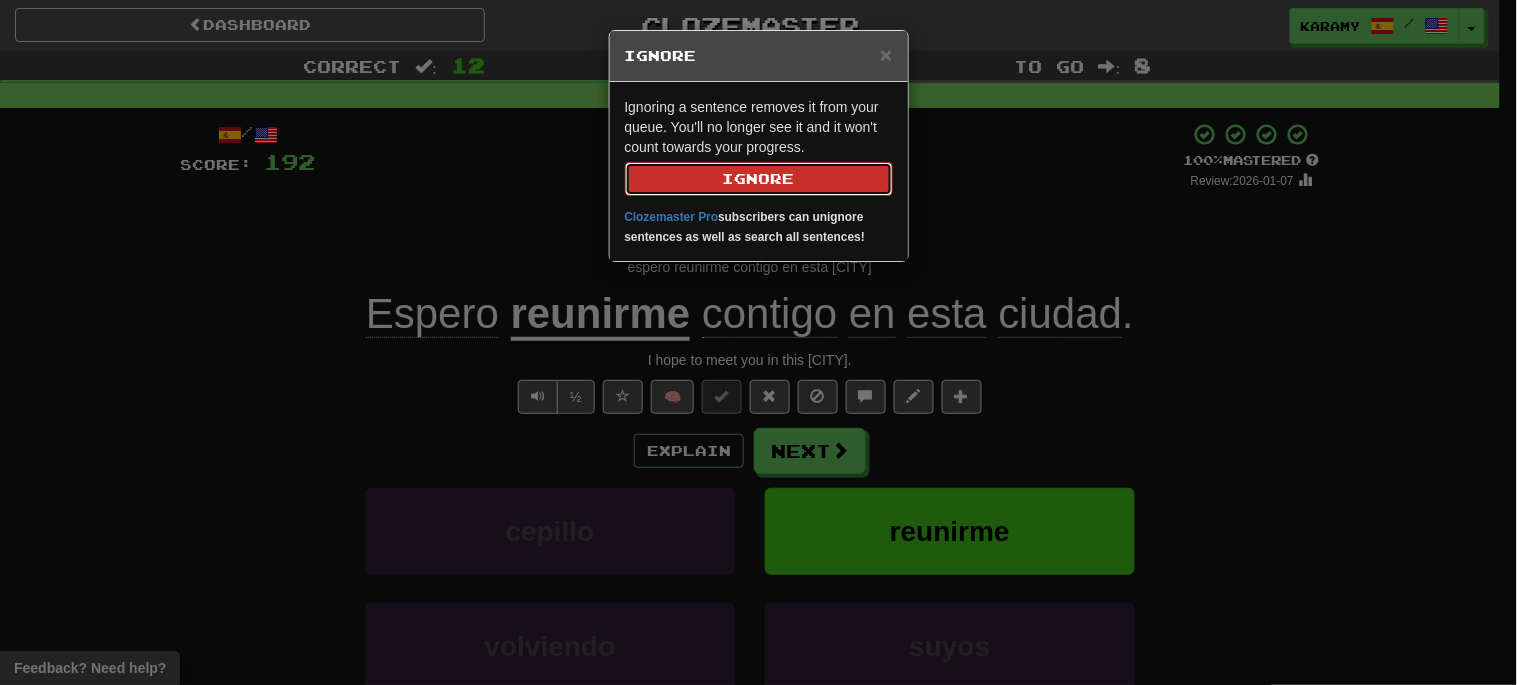 click on "Ignore" at bounding box center (759, 179) 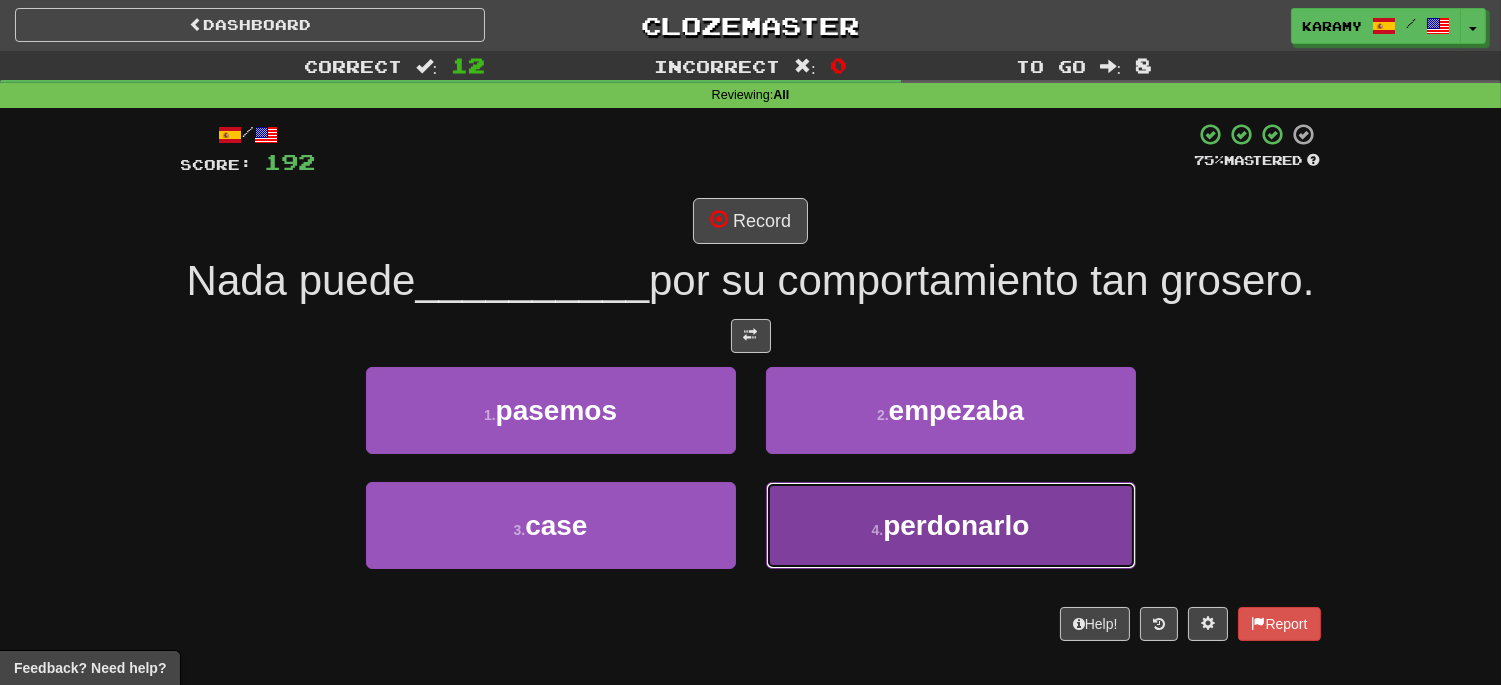 click on "4 .  perdonarlo" at bounding box center [951, 525] 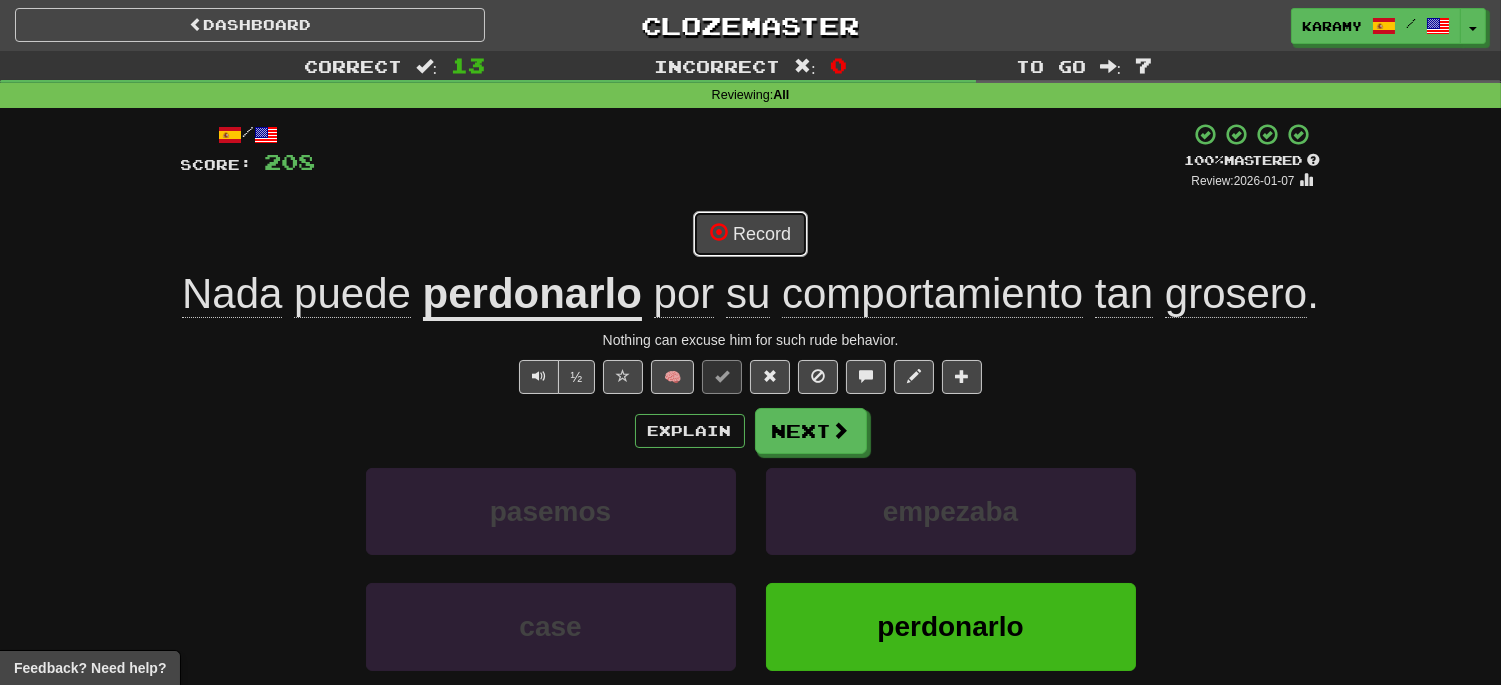 click on "Record" at bounding box center (750, 234) 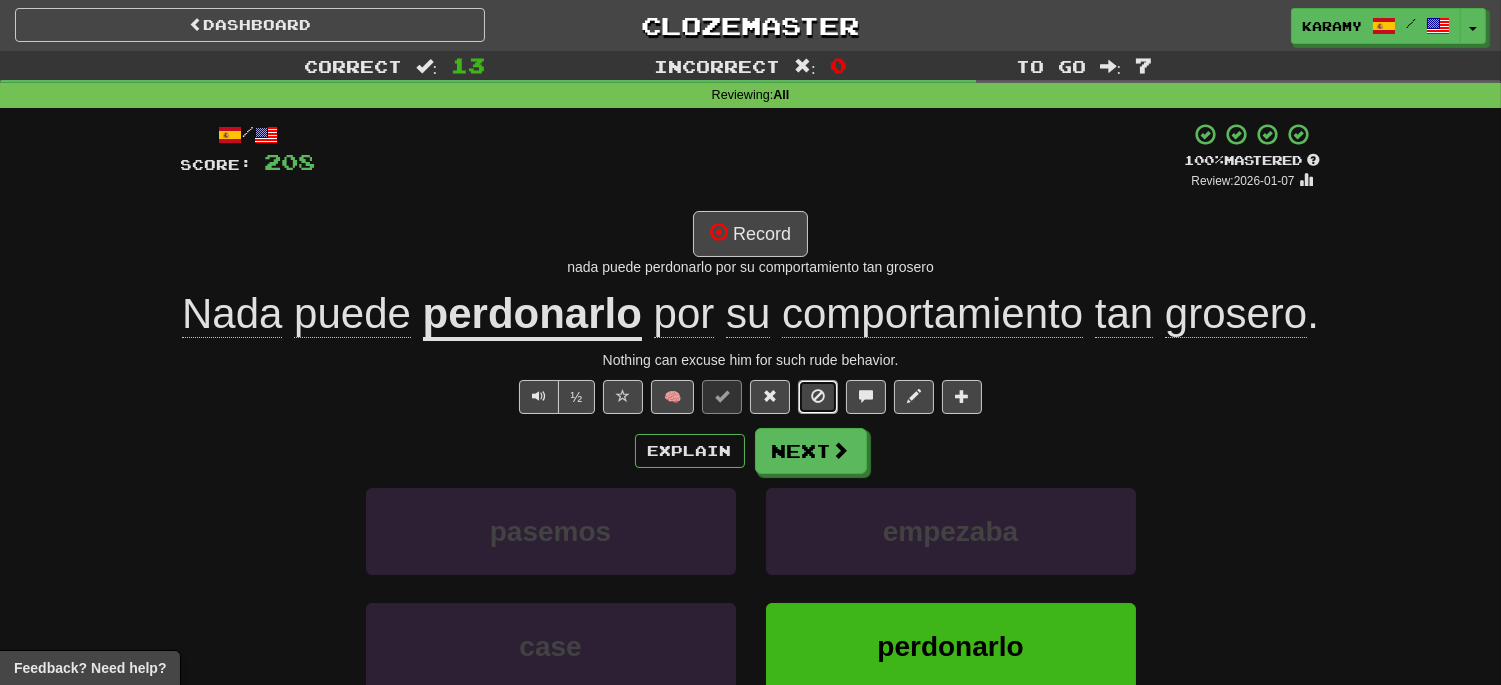 click at bounding box center (818, 397) 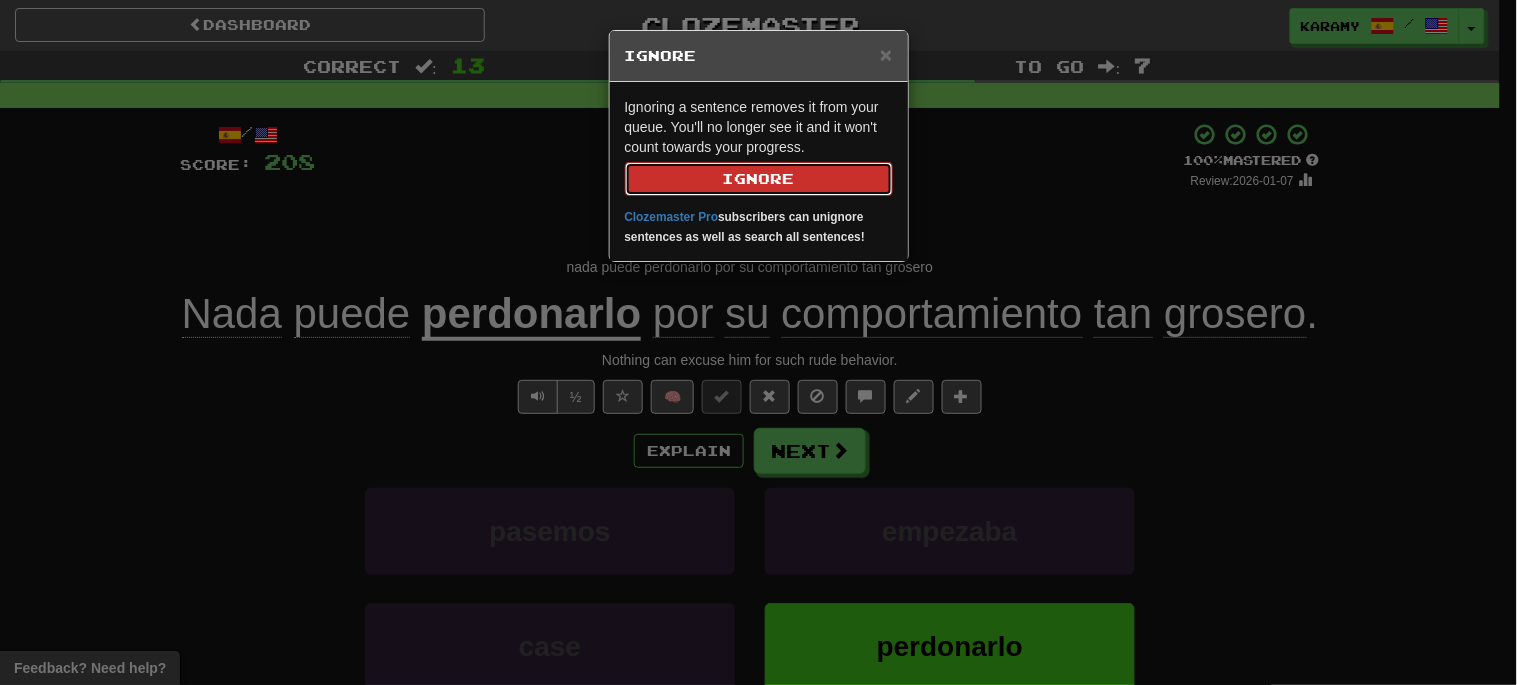 click on "Ignore" at bounding box center (759, 179) 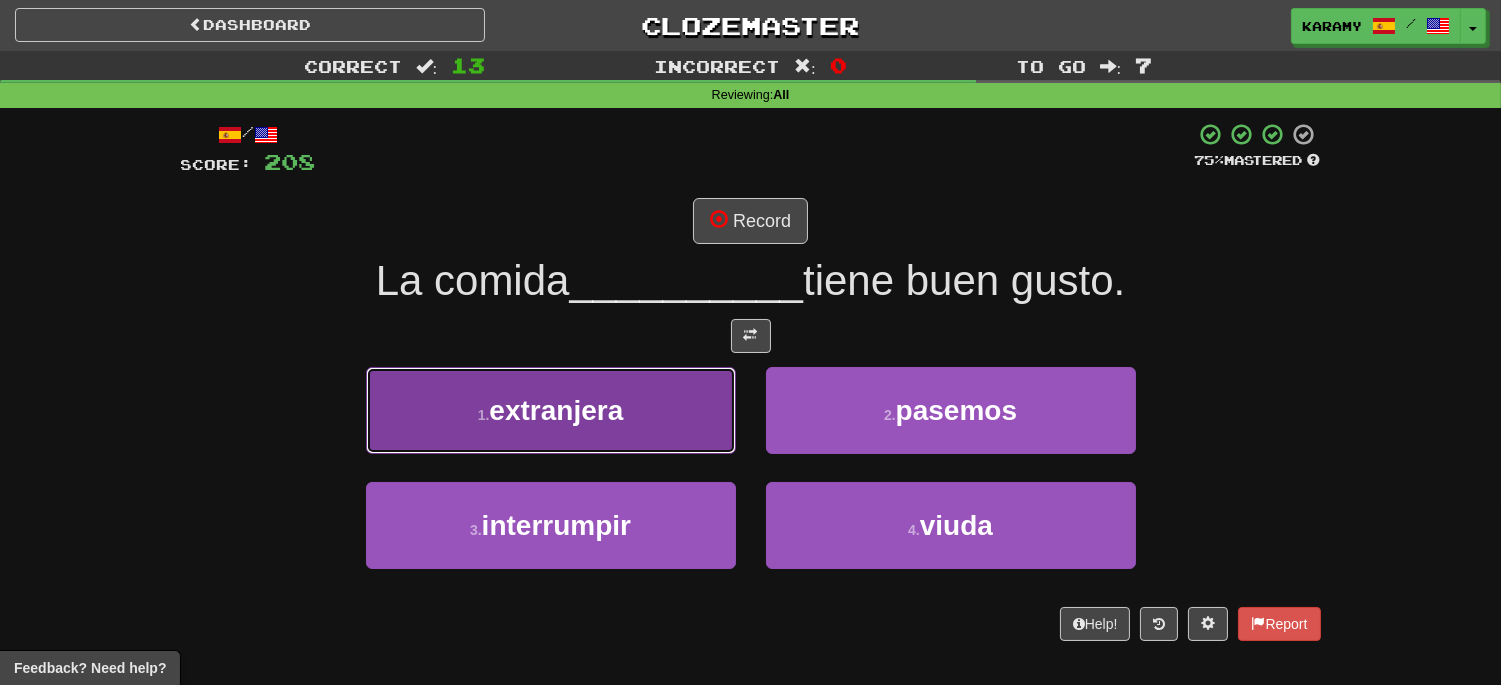 click on "1 .  extranjera" at bounding box center [551, 410] 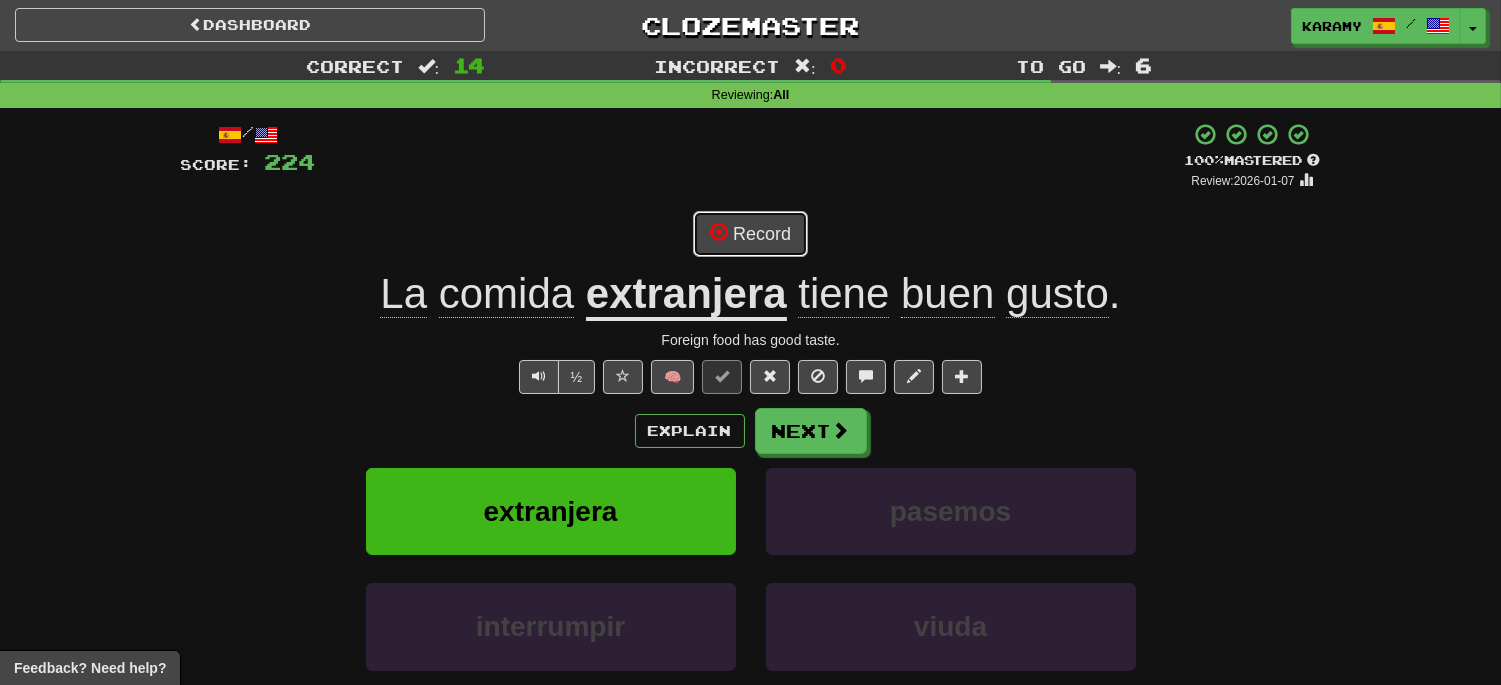 click on "Record" at bounding box center (750, 234) 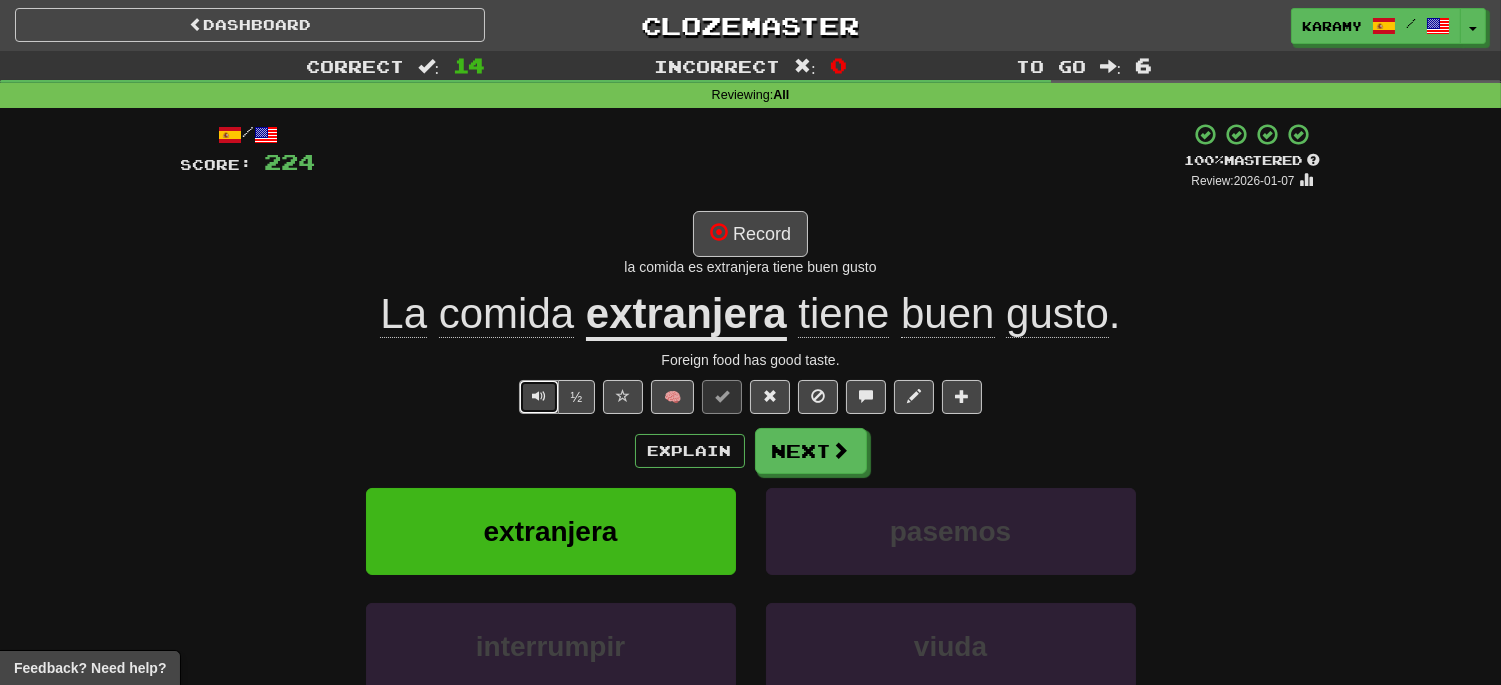 click at bounding box center (539, 396) 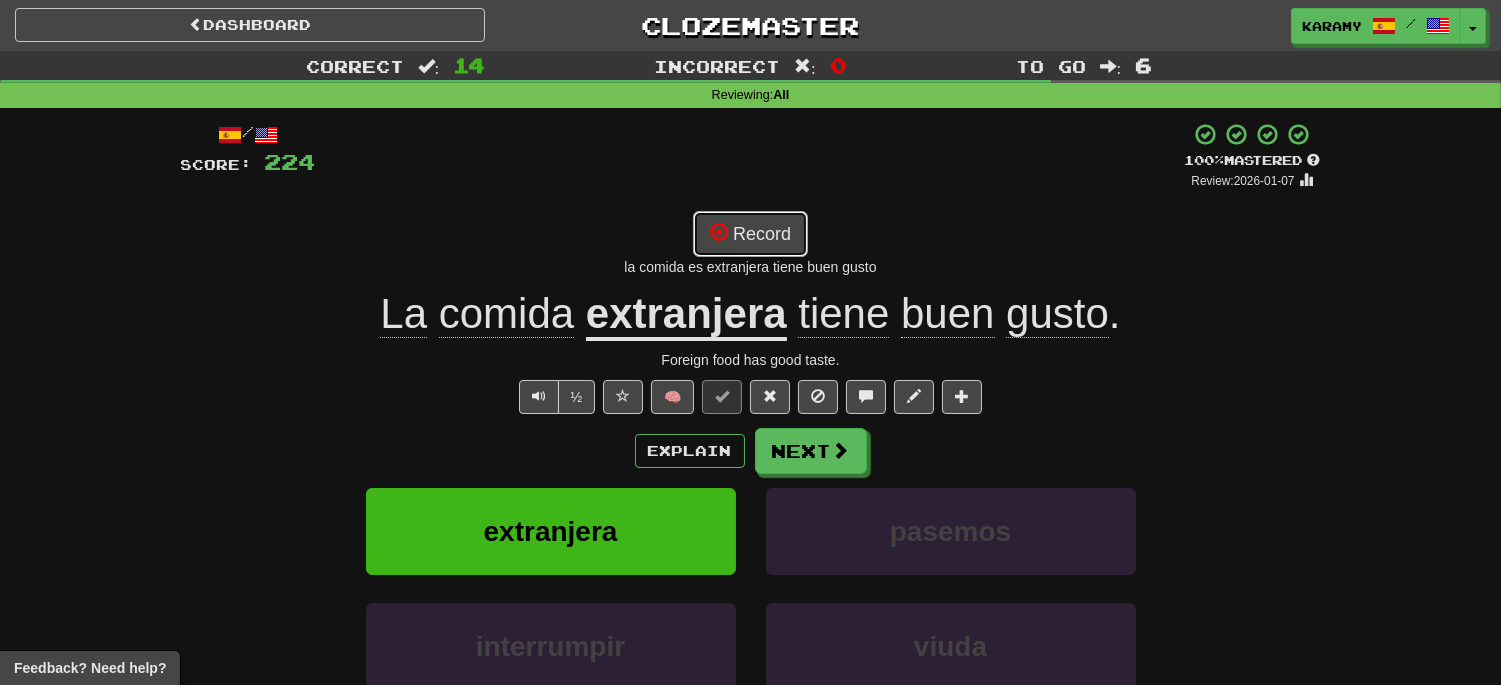 click on "Record" at bounding box center (750, 234) 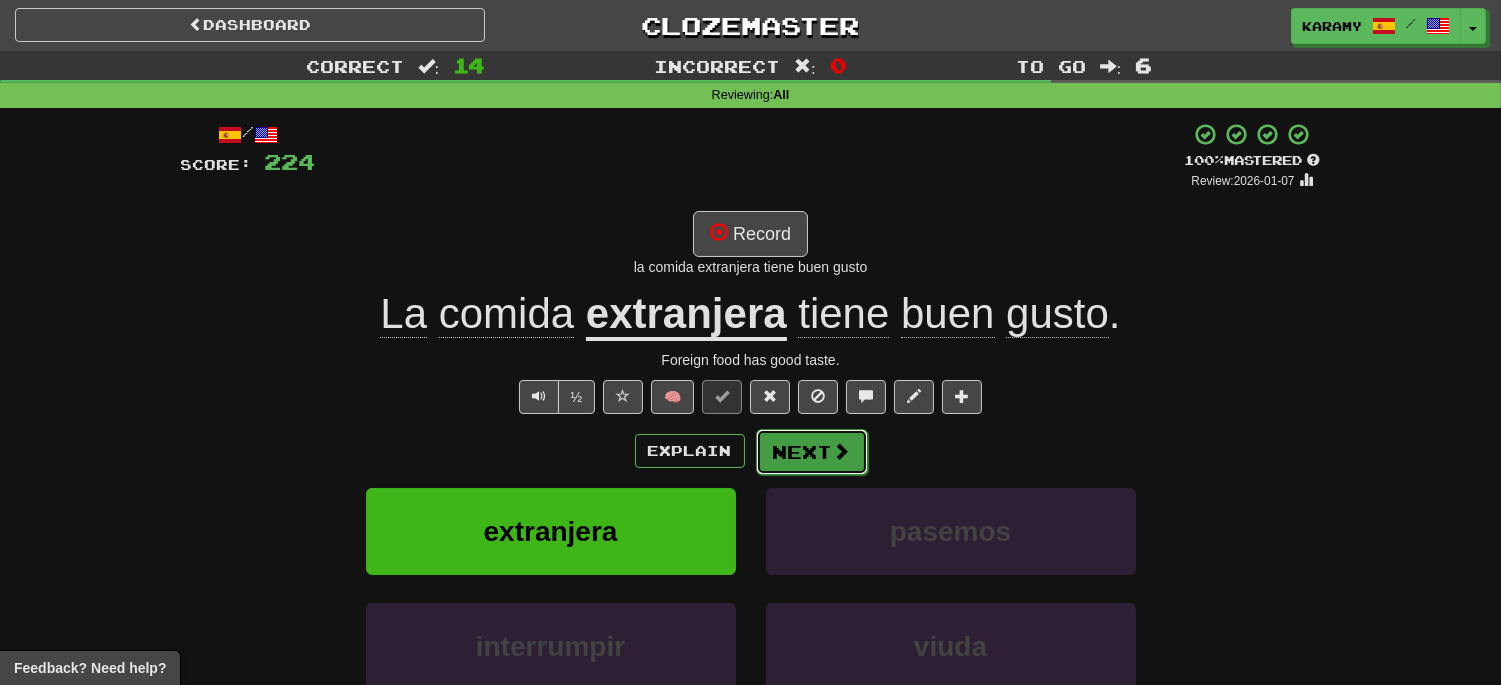 click on "Next" at bounding box center [812, 452] 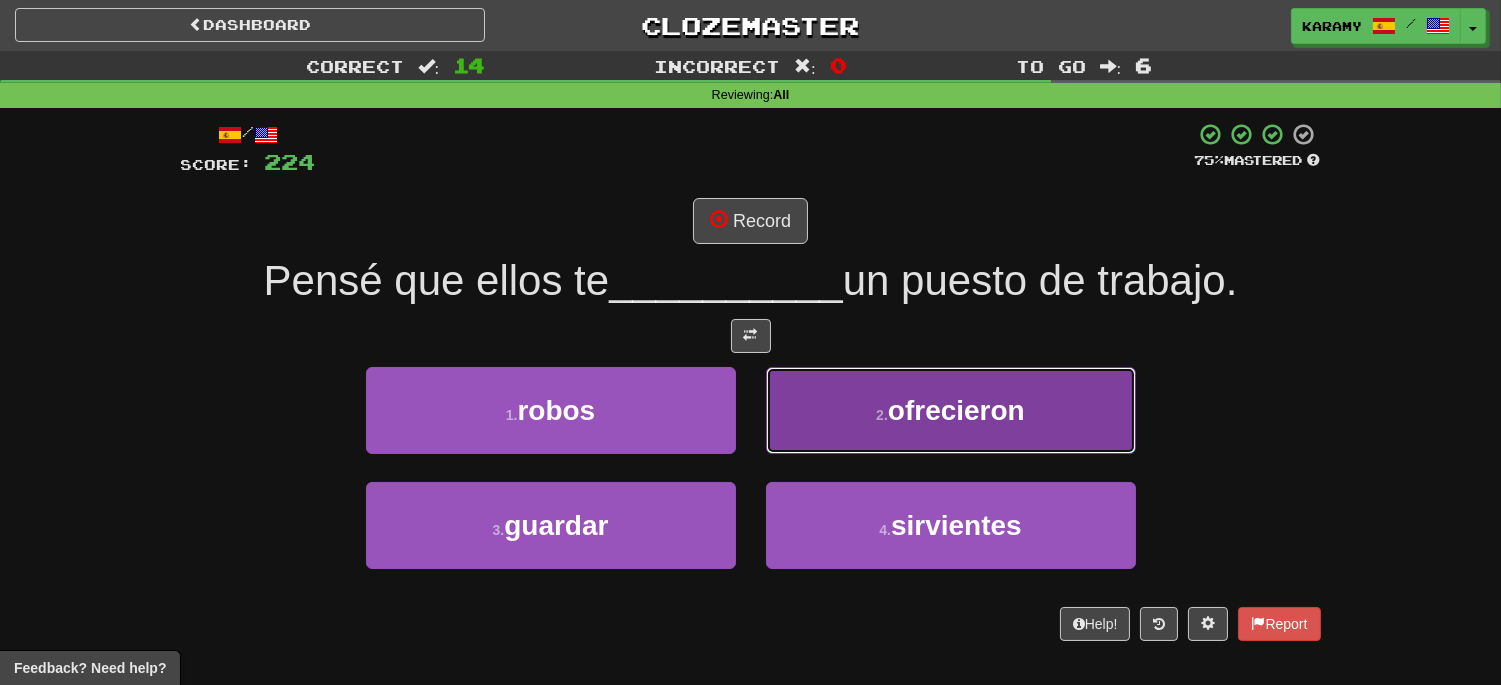 click on "2 .  ofrecieron" at bounding box center (951, 410) 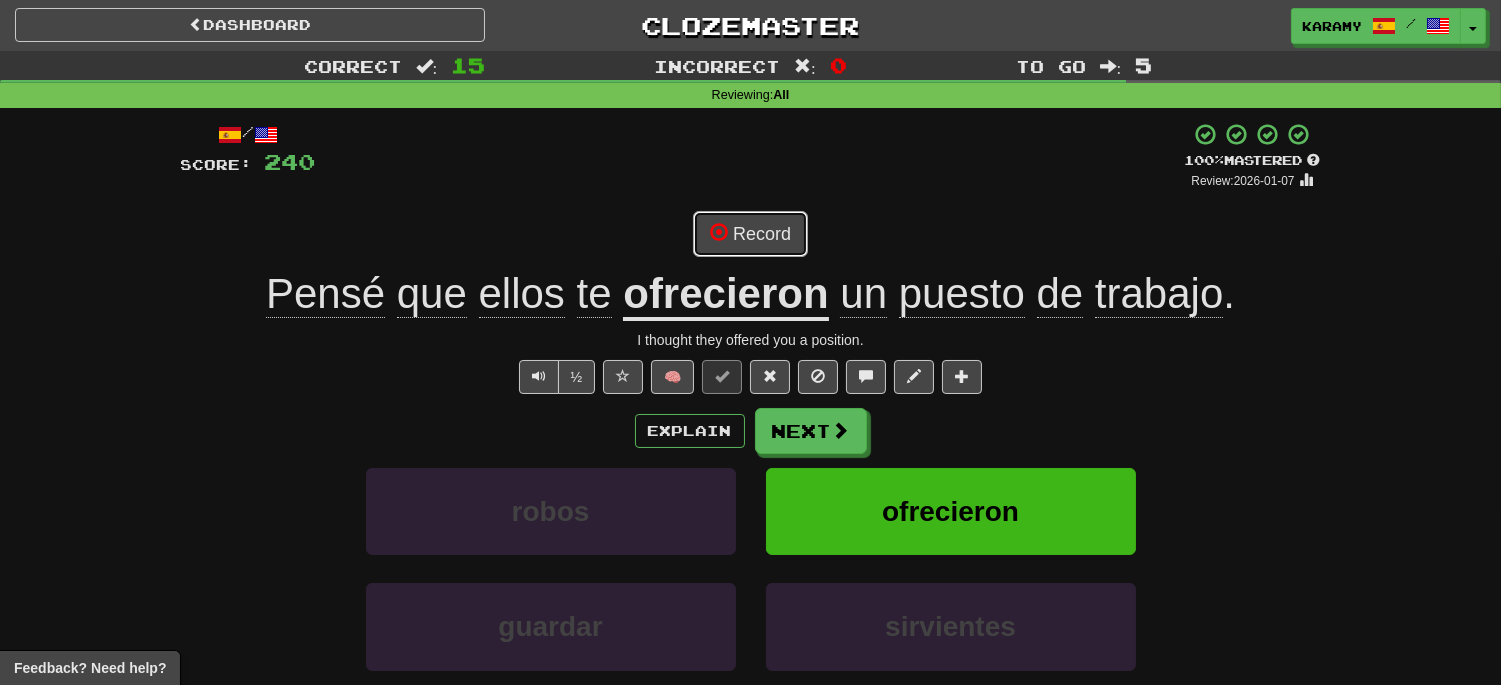 click on "Record" at bounding box center (750, 234) 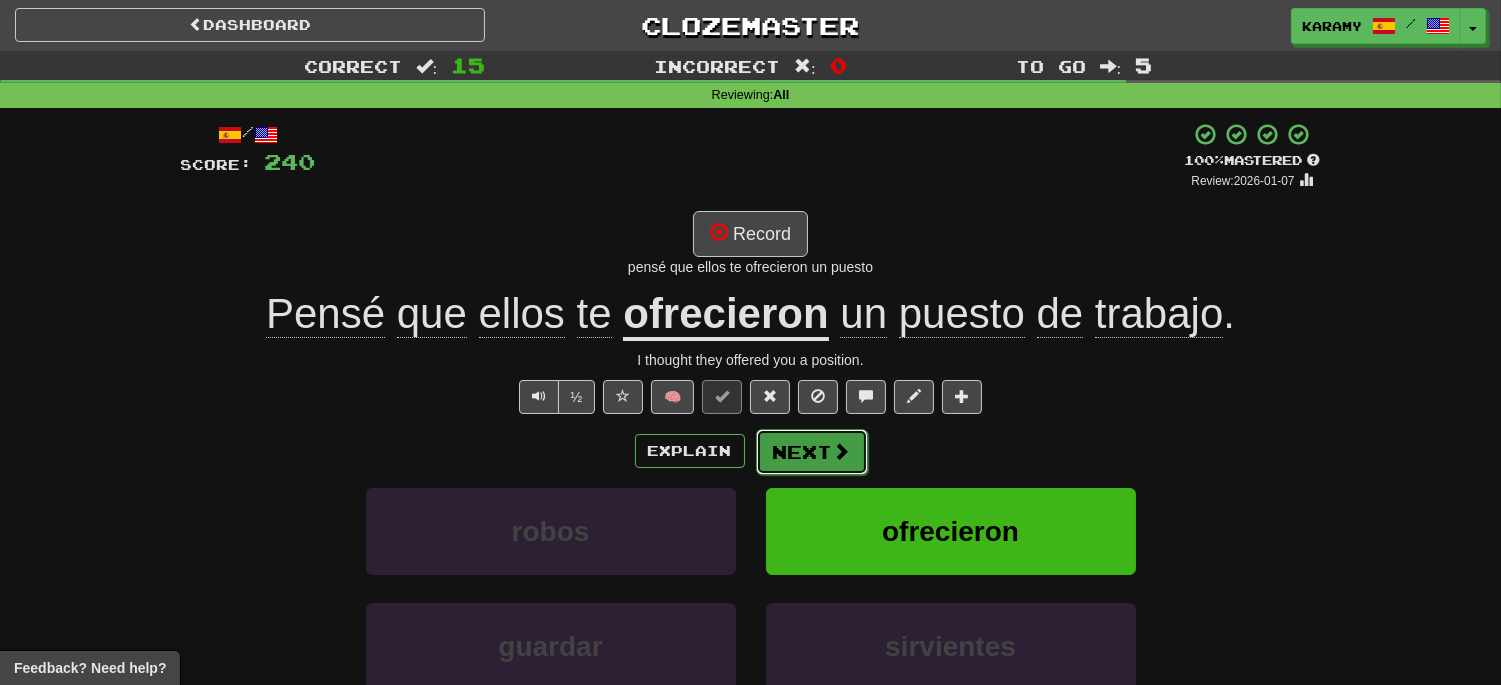 click on "Next" at bounding box center [812, 452] 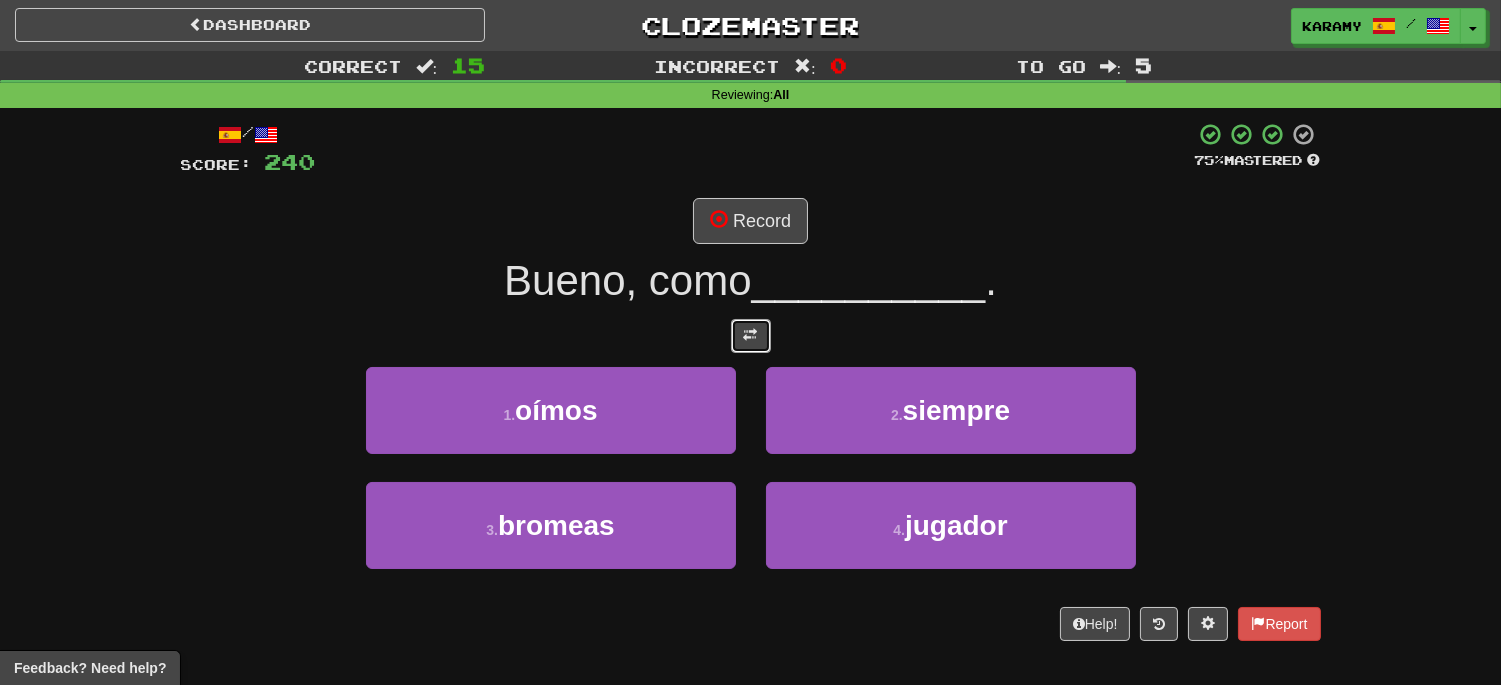 click at bounding box center [751, 336] 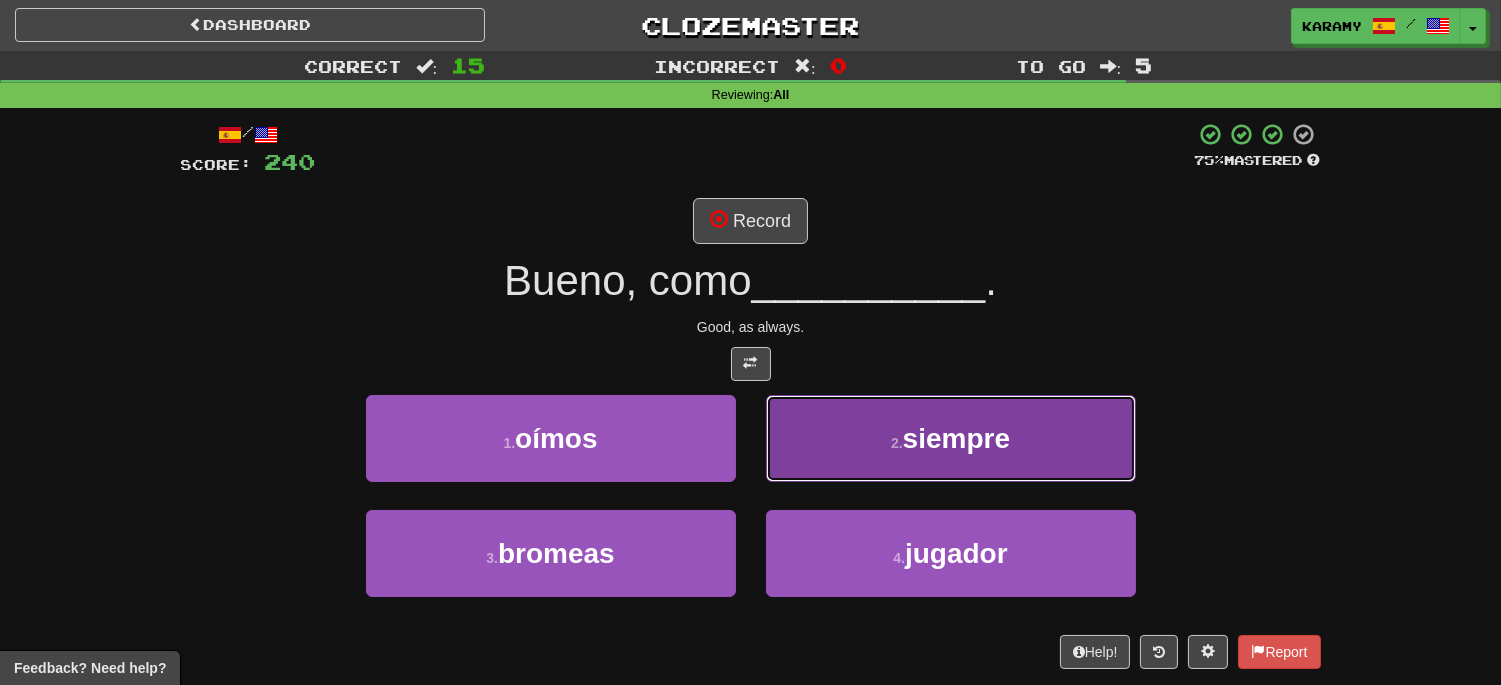 click on "2 .  siempre" at bounding box center (951, 438) 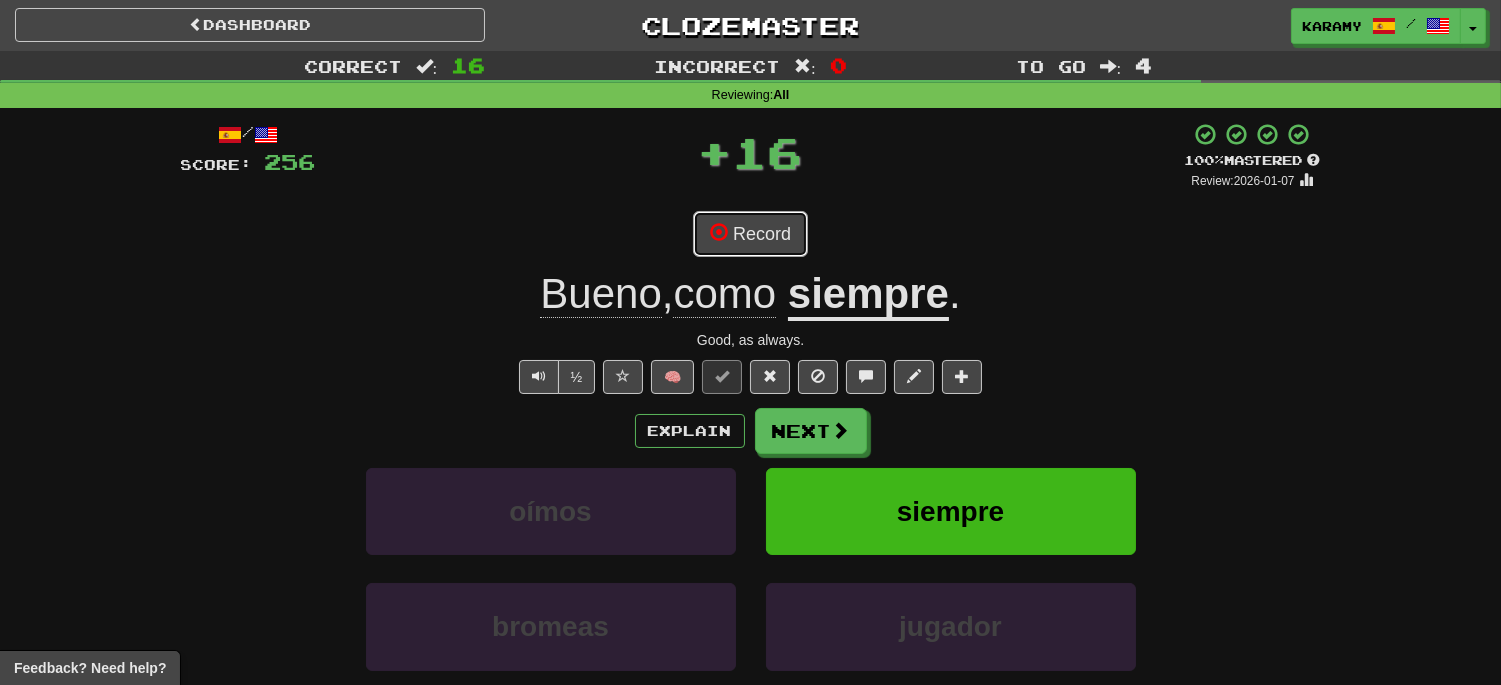click on "Record" at bounding box center (750, 234) 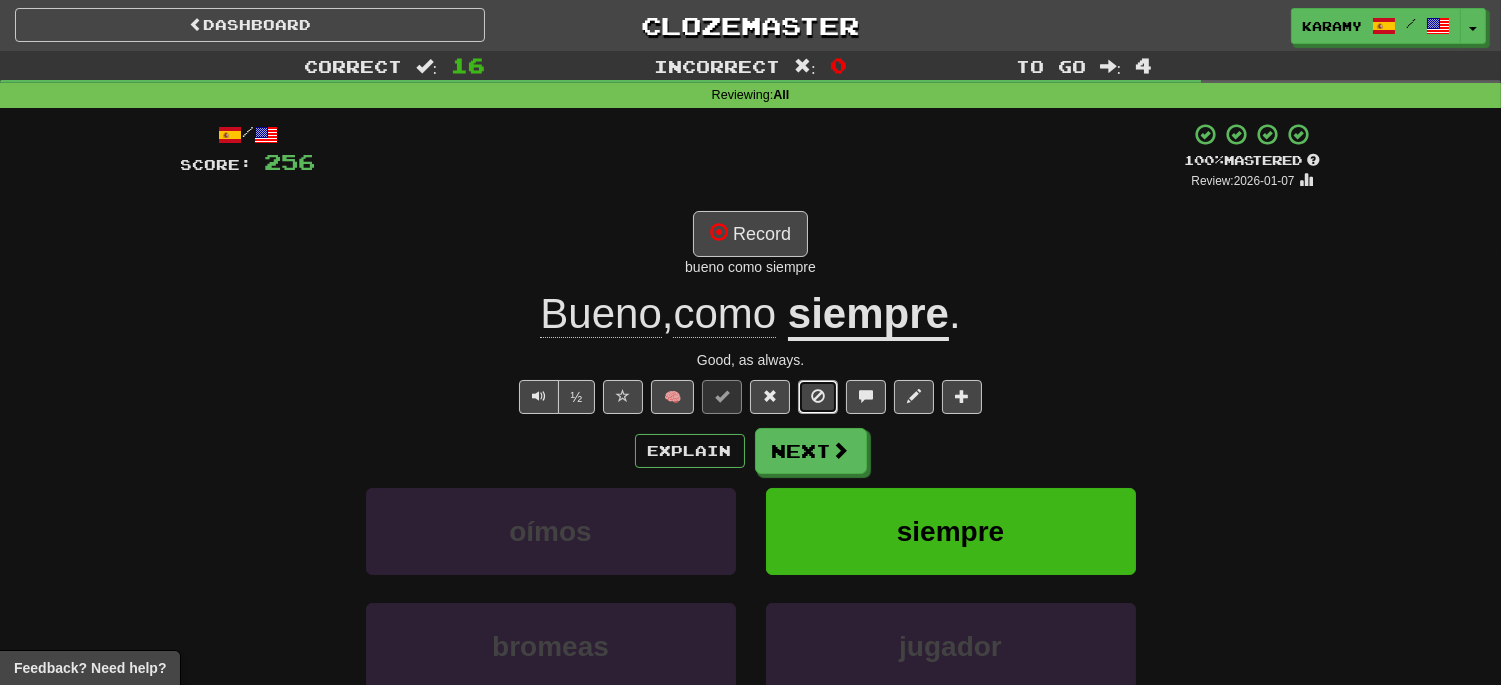 click at bounding box center [818, 396] 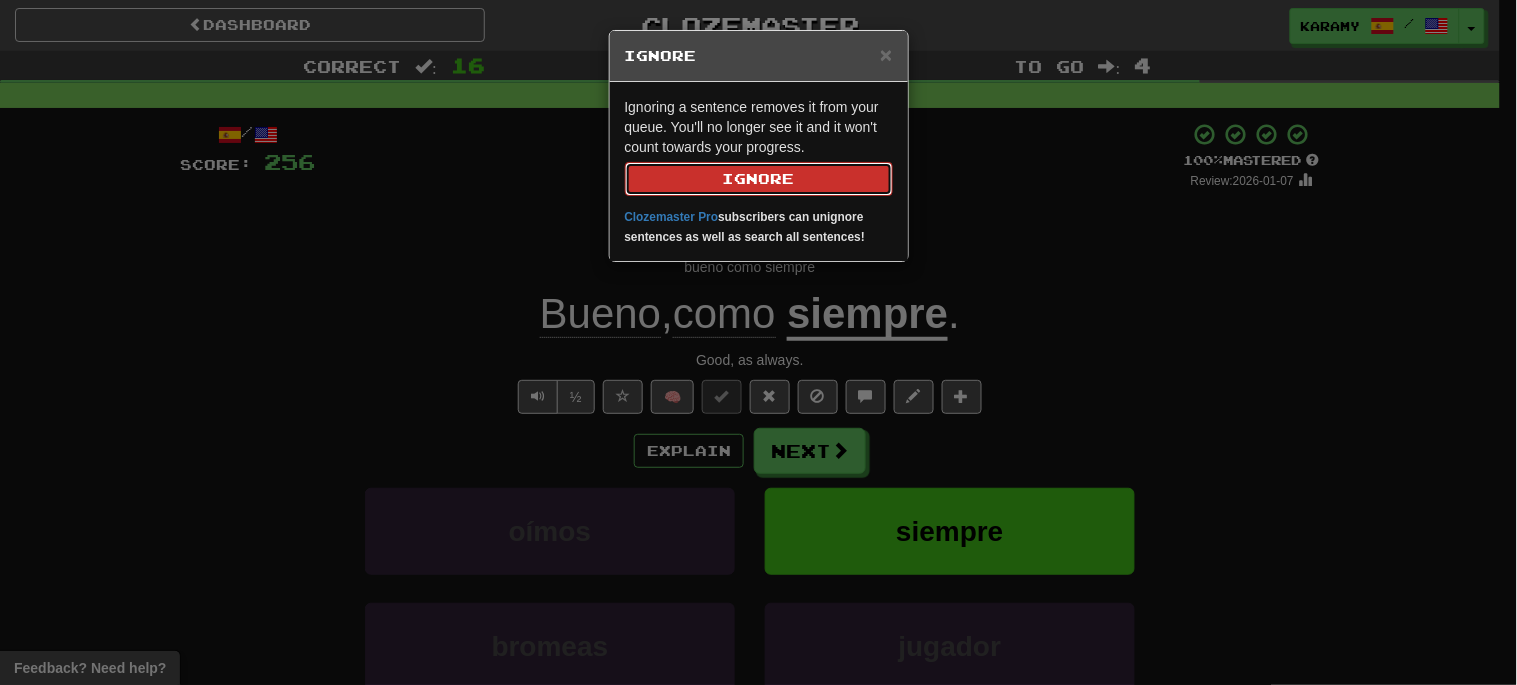 click on "Ignore" at bounding box center [759, 179] 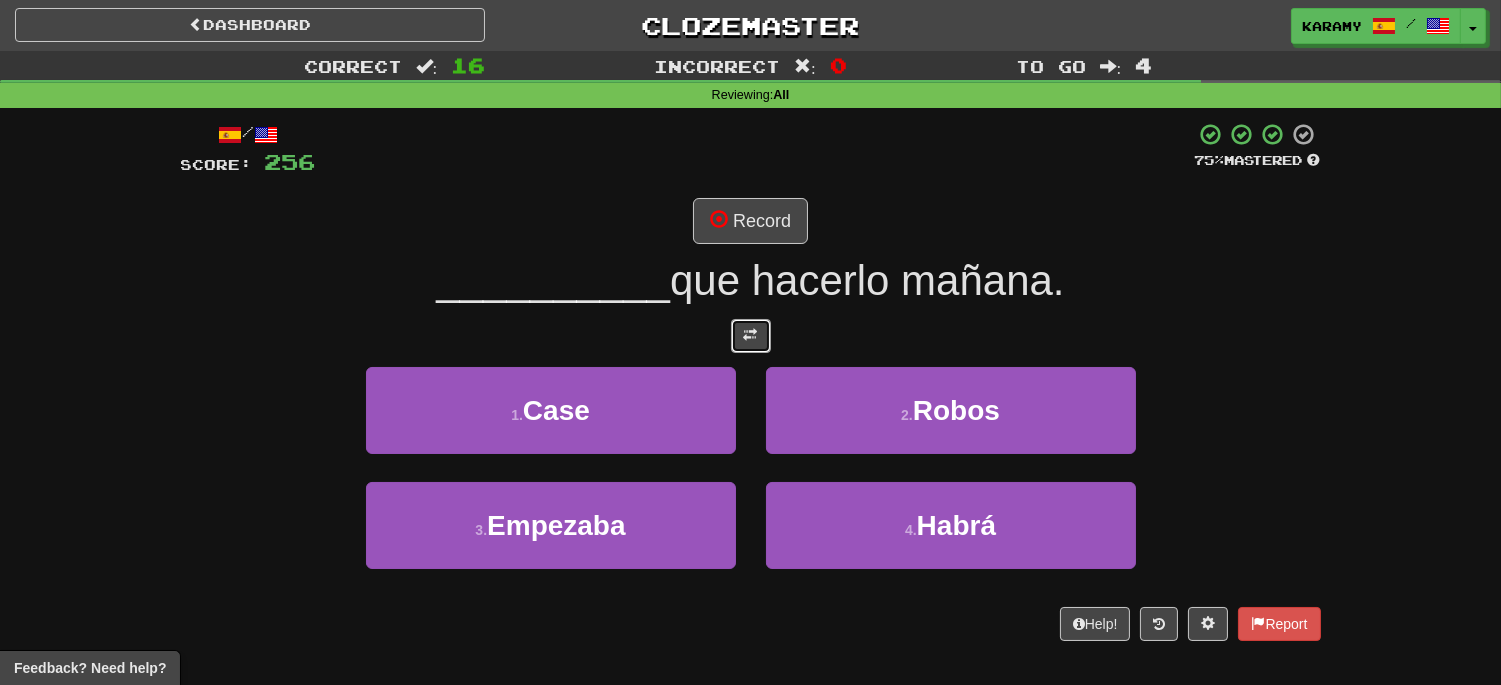 click at bounding box center [751, 335] 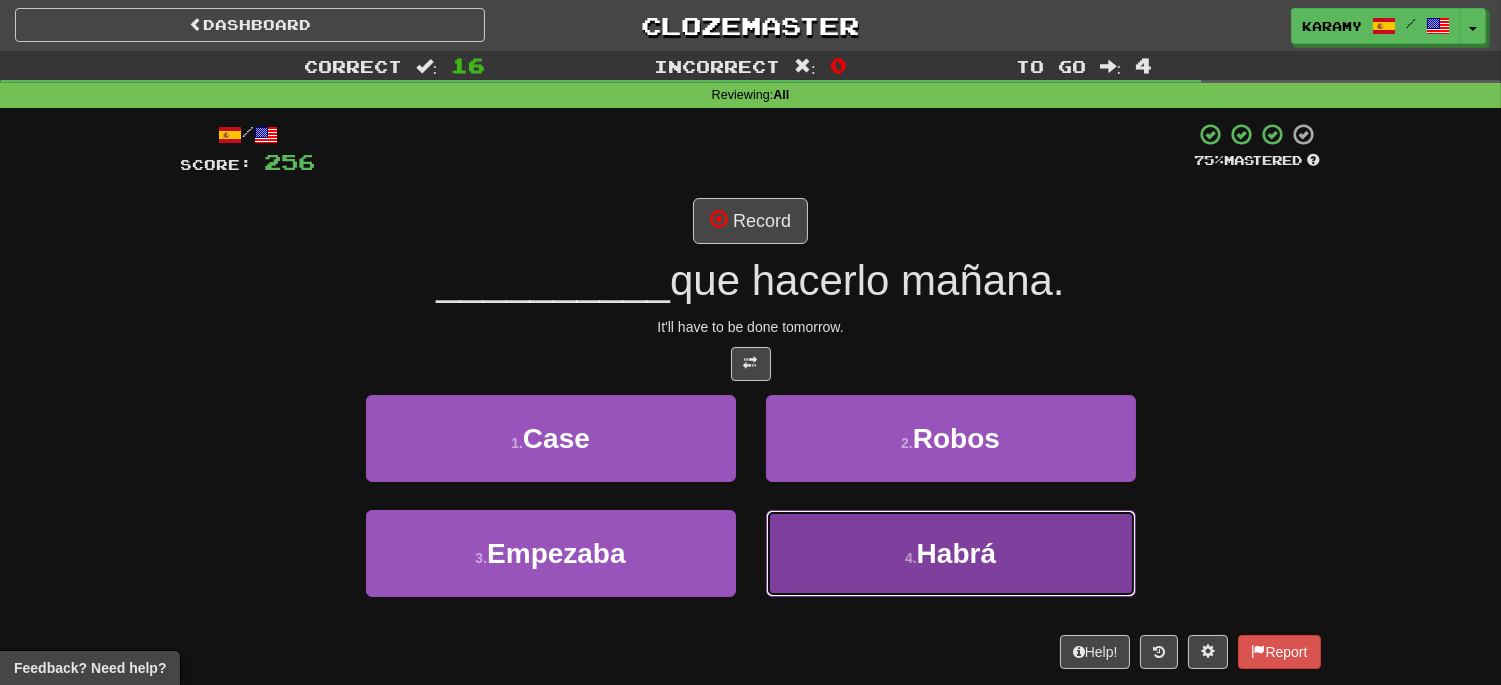 click on "Habrá" at bounding box center (956, 553) 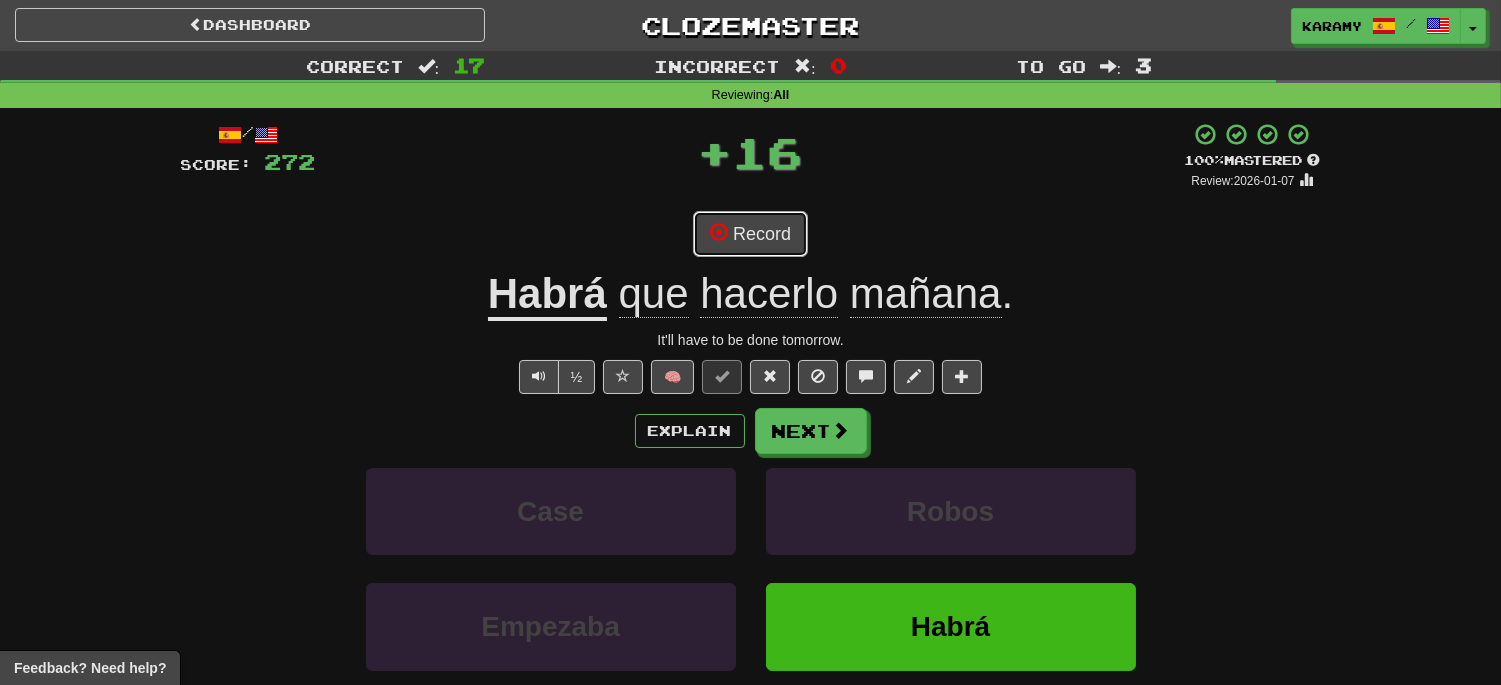click on "Record" at bounding box center [750, 234] 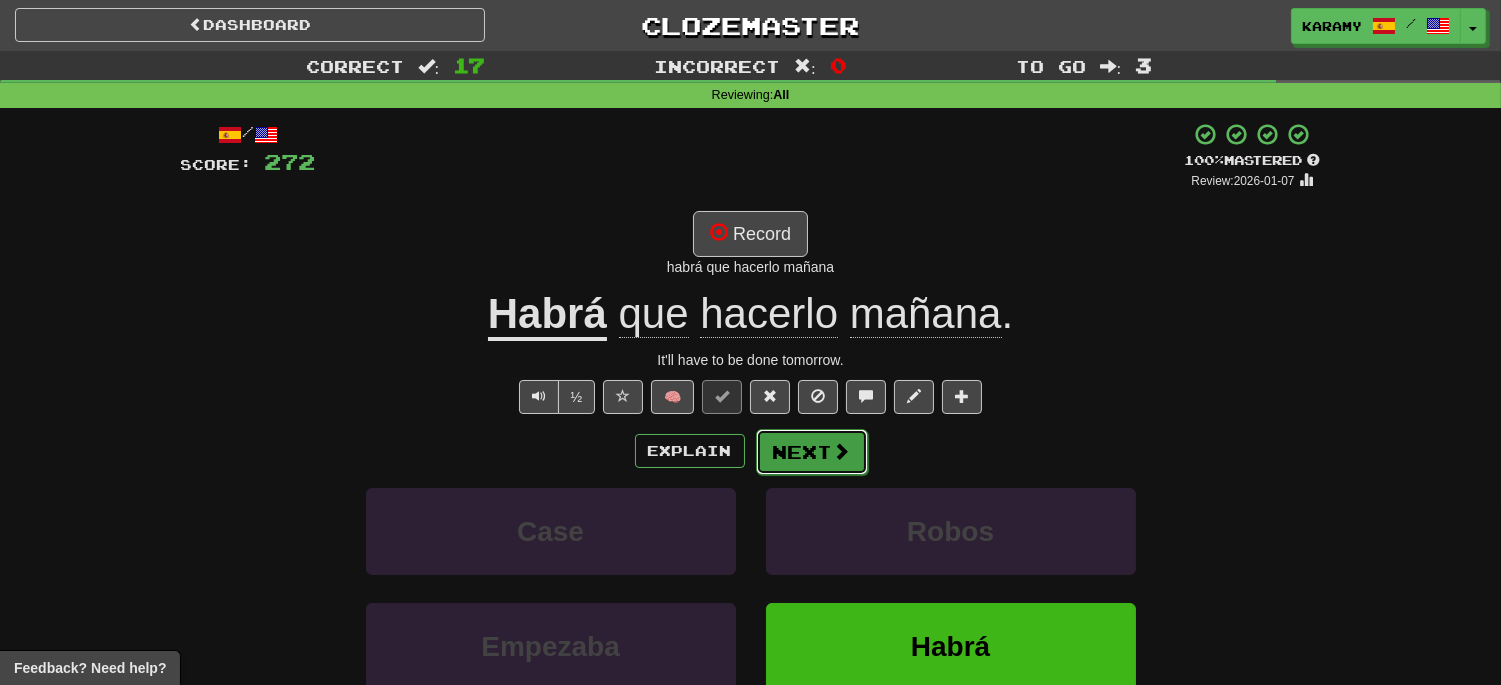 click at bounding box center (842, 451) 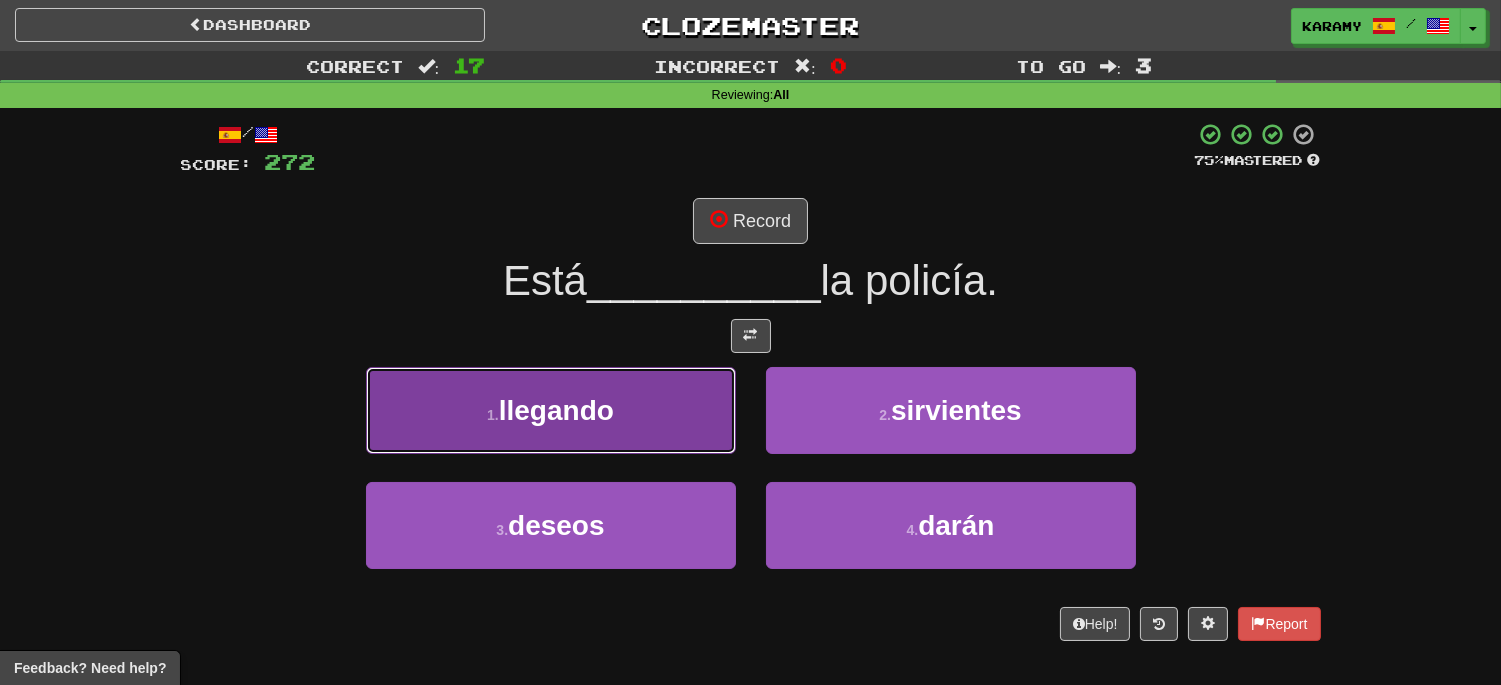 click on "1 .  llegando" at bounding box center [551, 410] 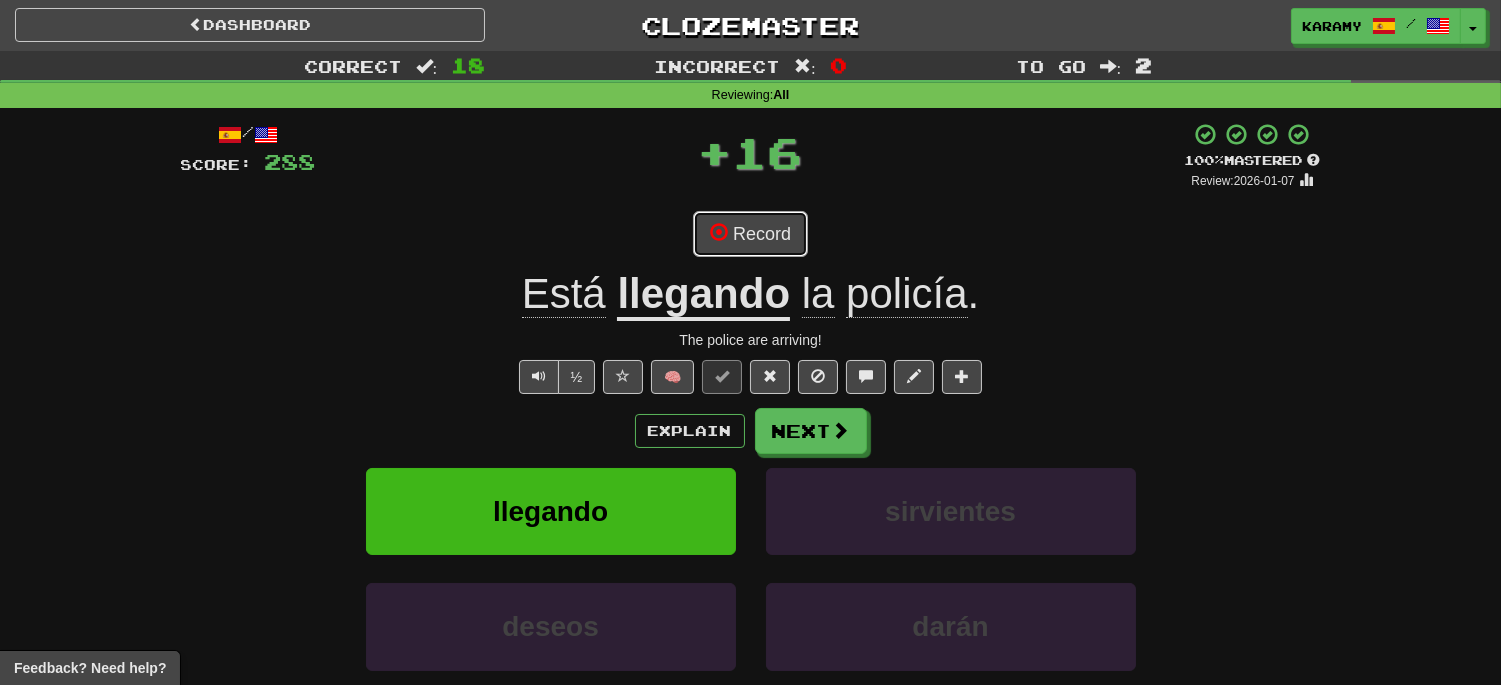 click on "Record" at bounding box center [750, 234] 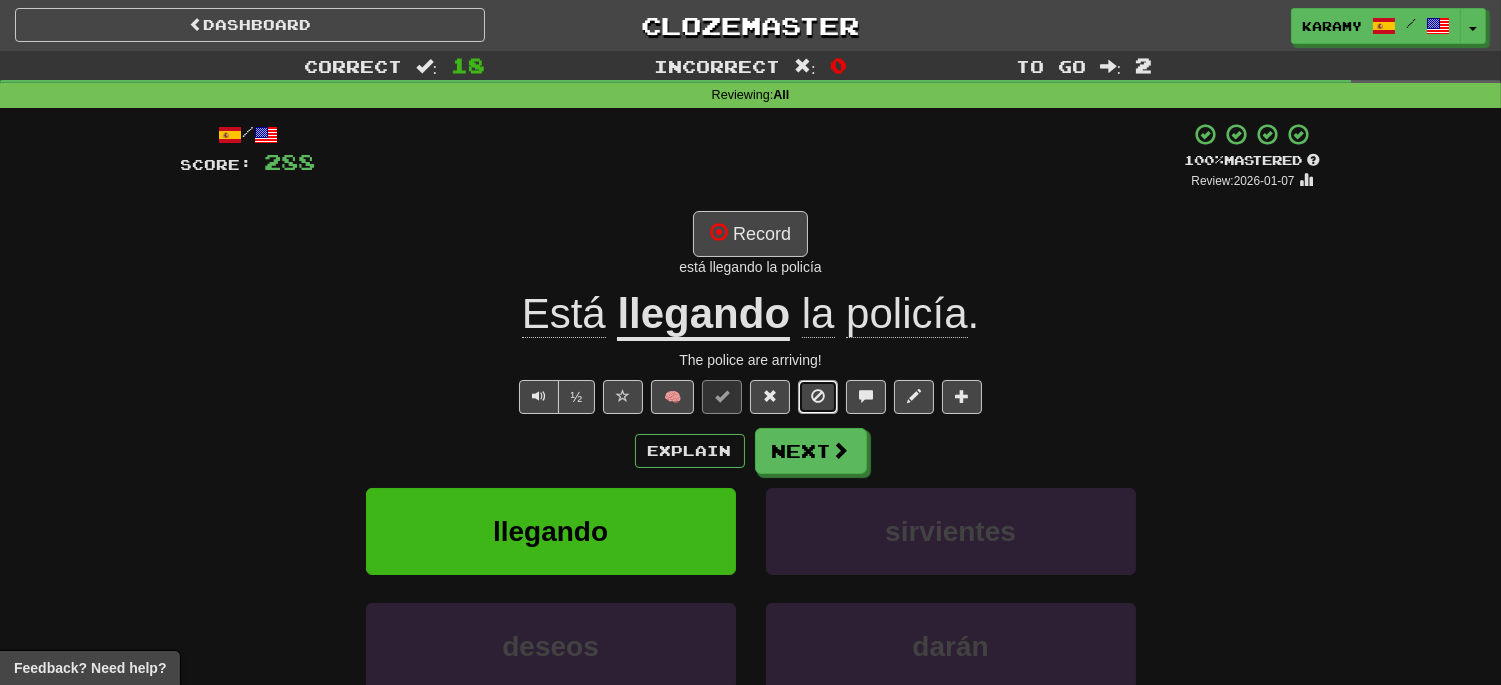 click at bounding box center (818, 396) 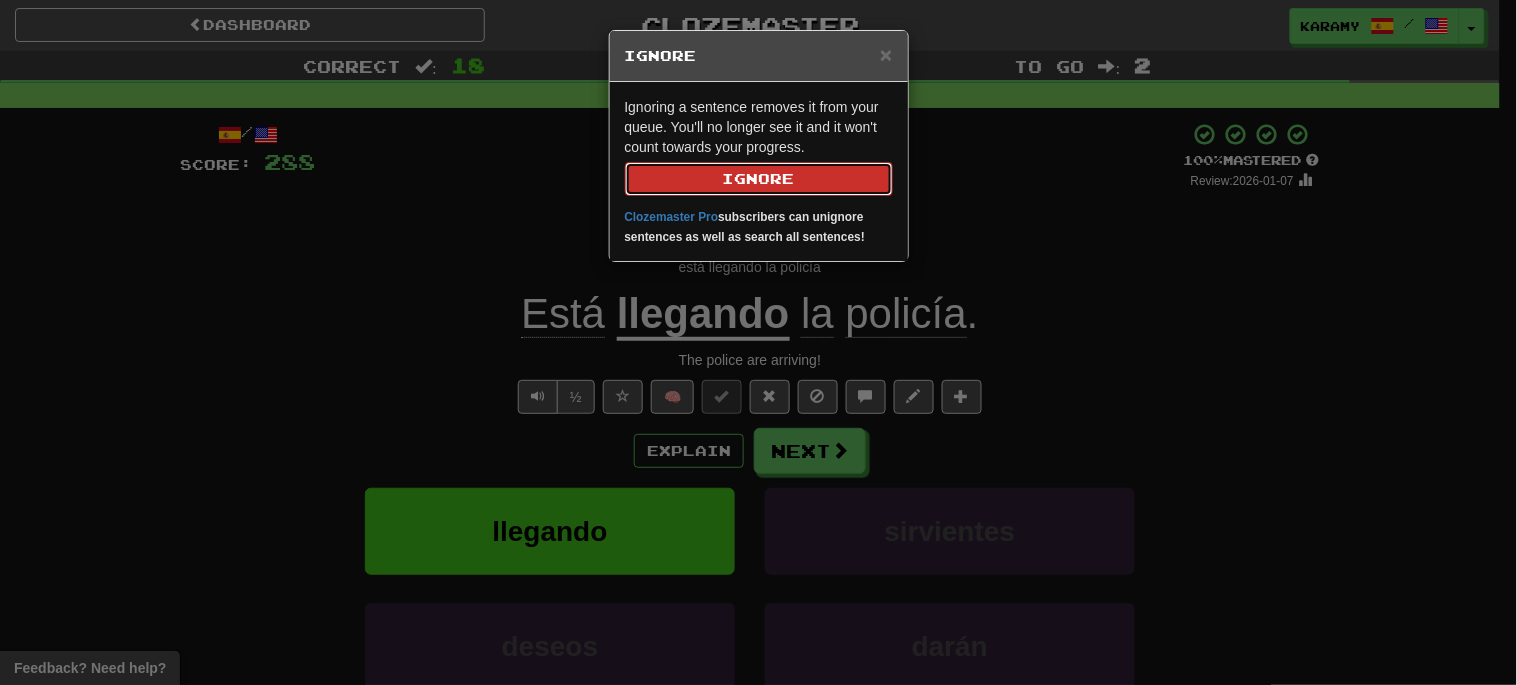 click on "Ignore" at bounding box center [759, 179] 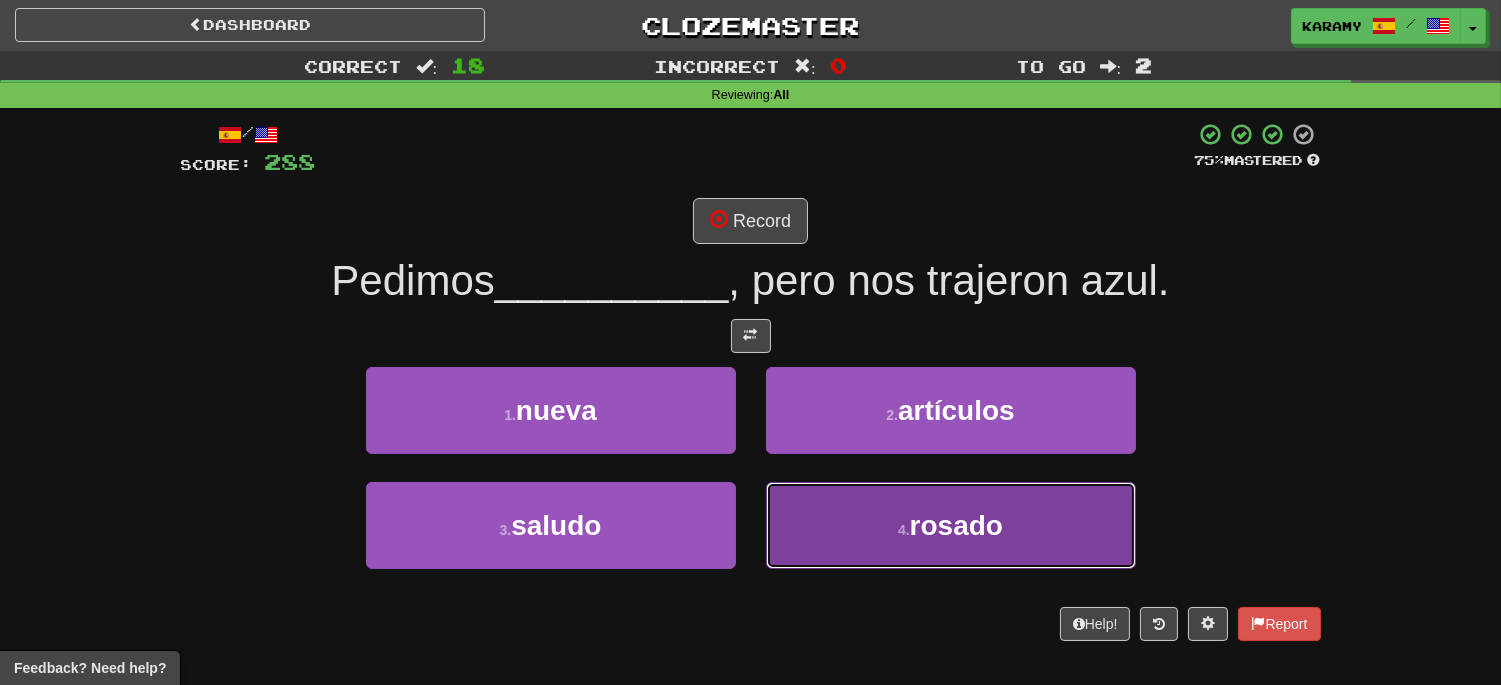 click on "4 .  rosado" at bounding box center [951, 525] 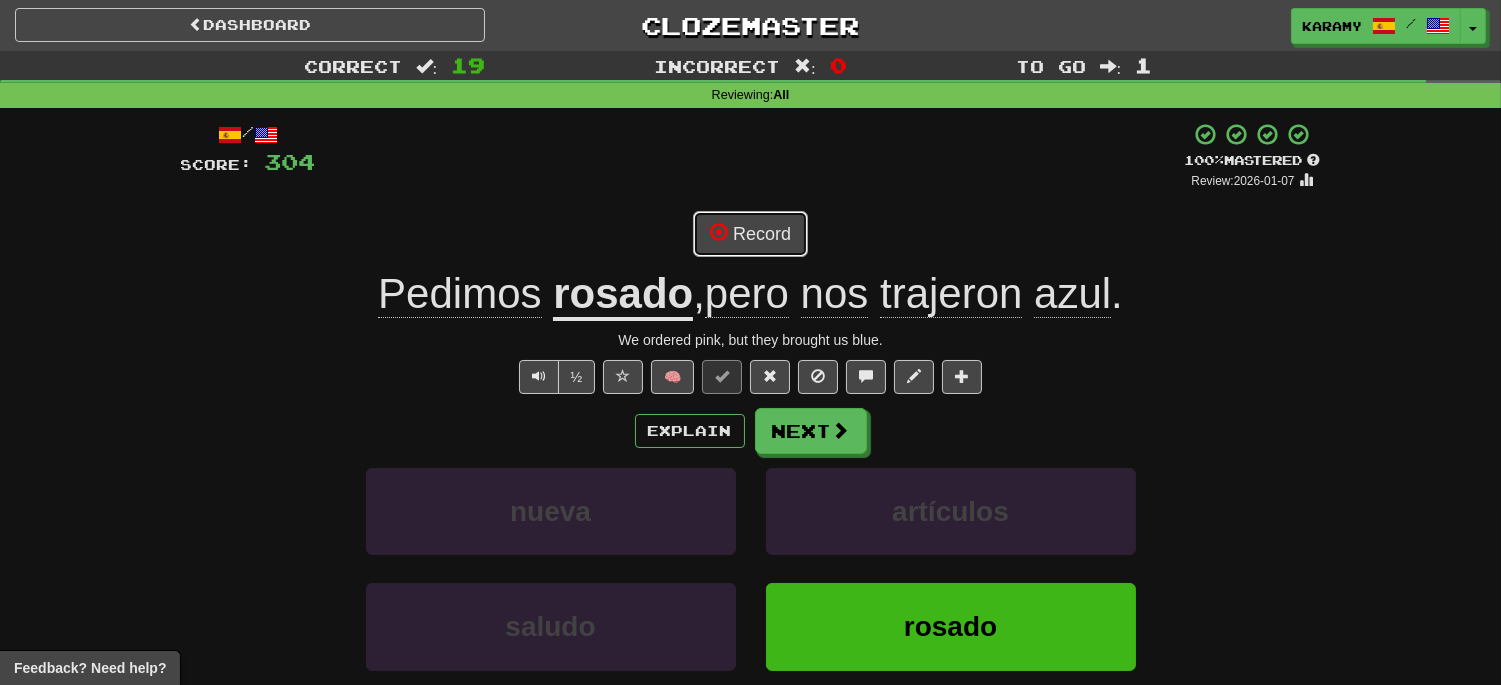 click on "Record" at bounding box center (750, 234) 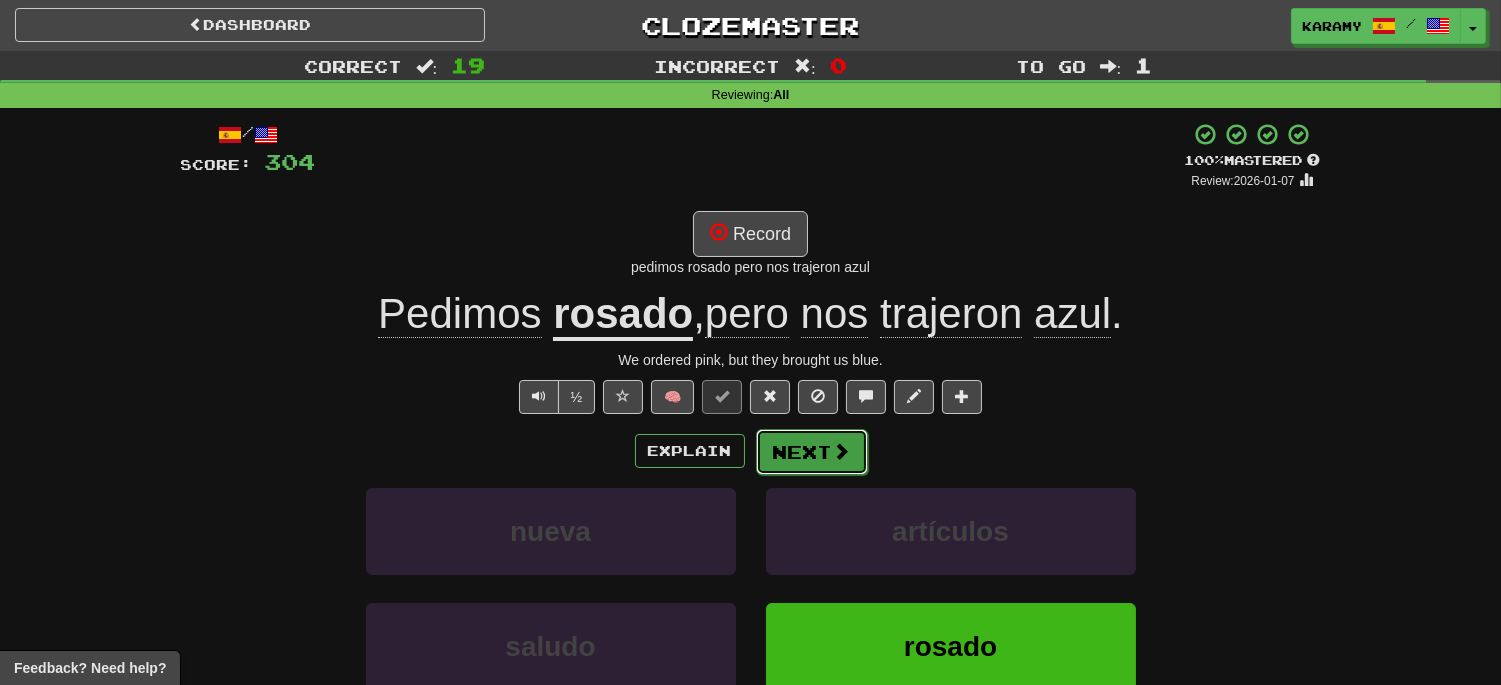 click at bounding box center [842, 451] 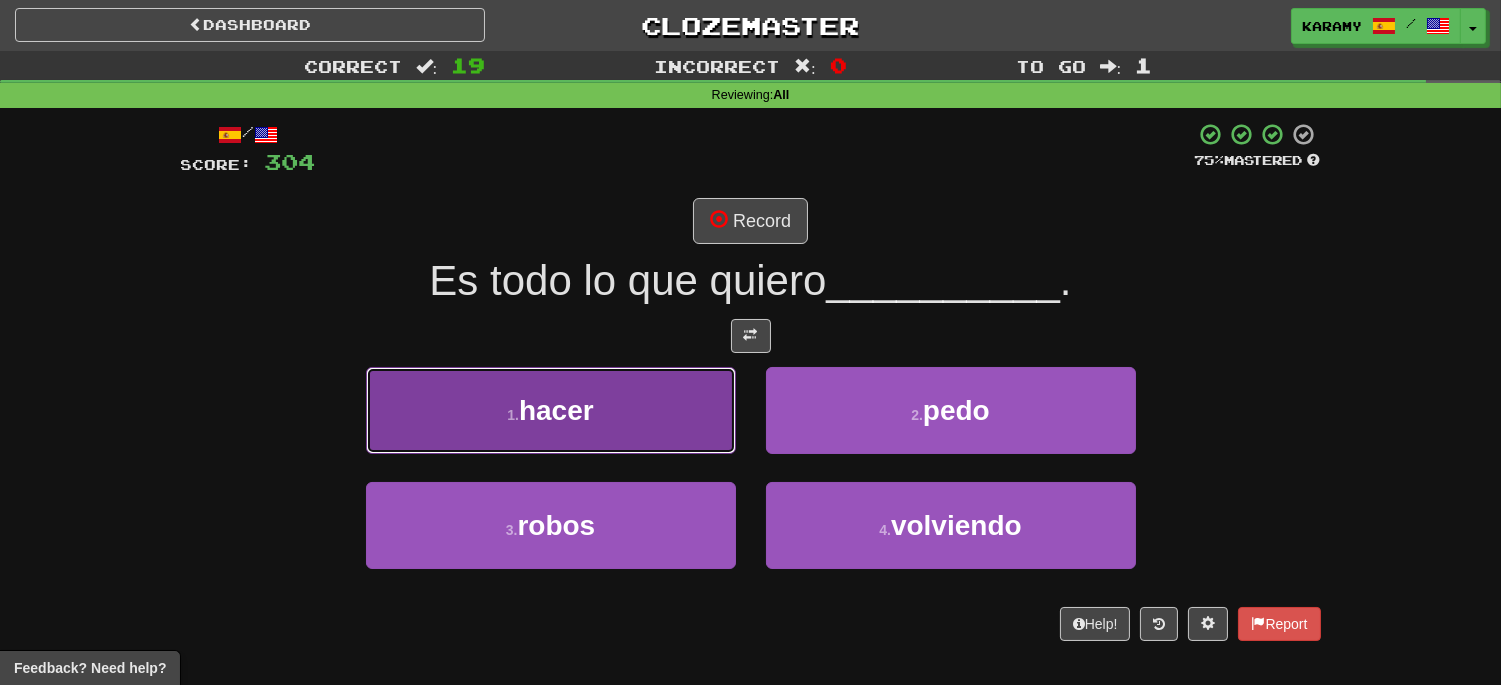 click on "1 .  hacer" at bounding box center [551, 410] 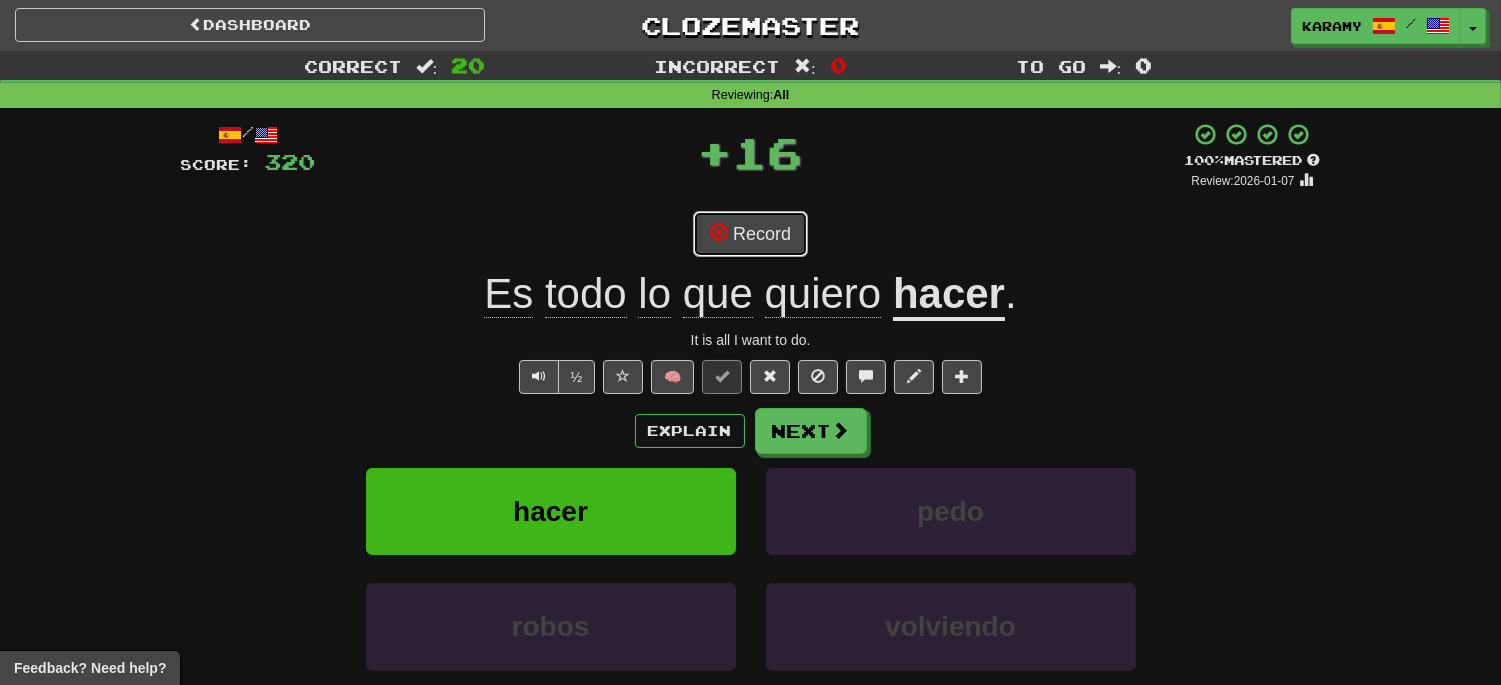 click on "Record" at bounding box center [750, 234] 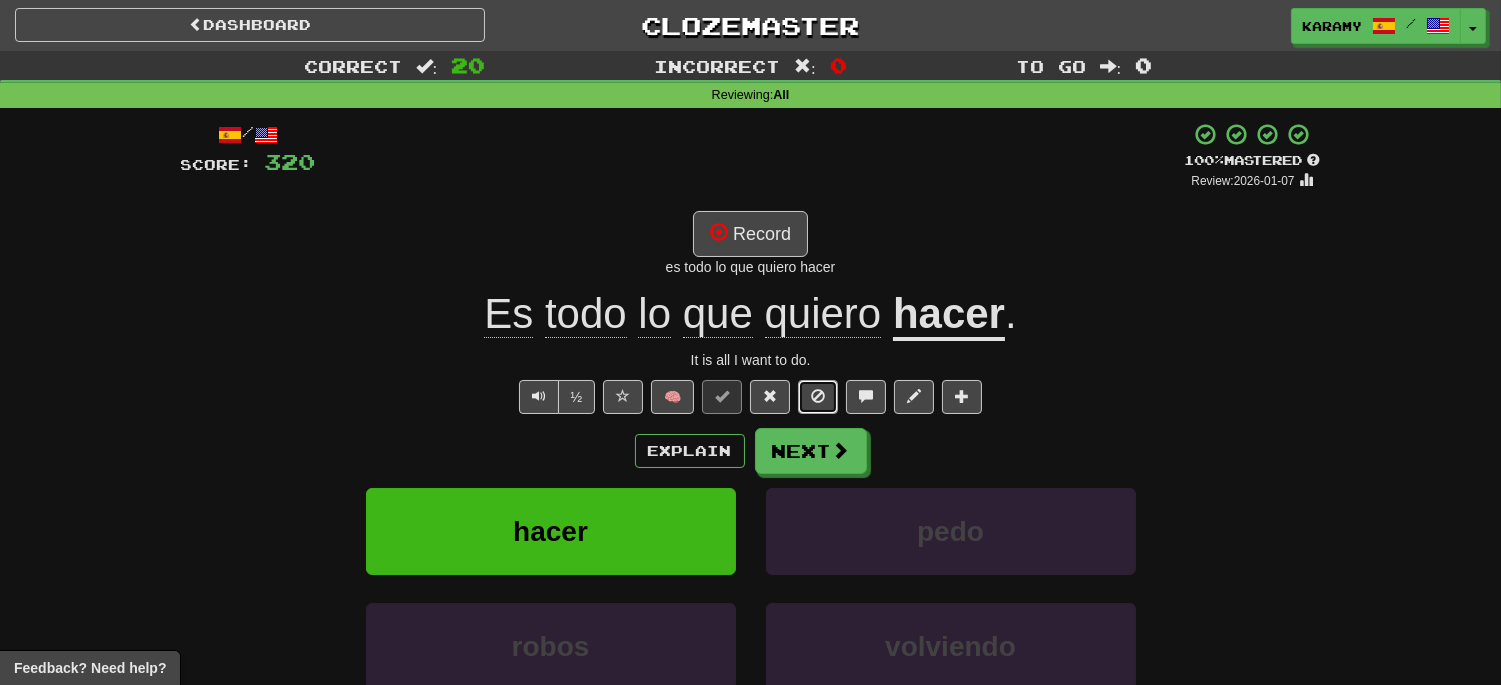 click at bounding box center [818, 396] 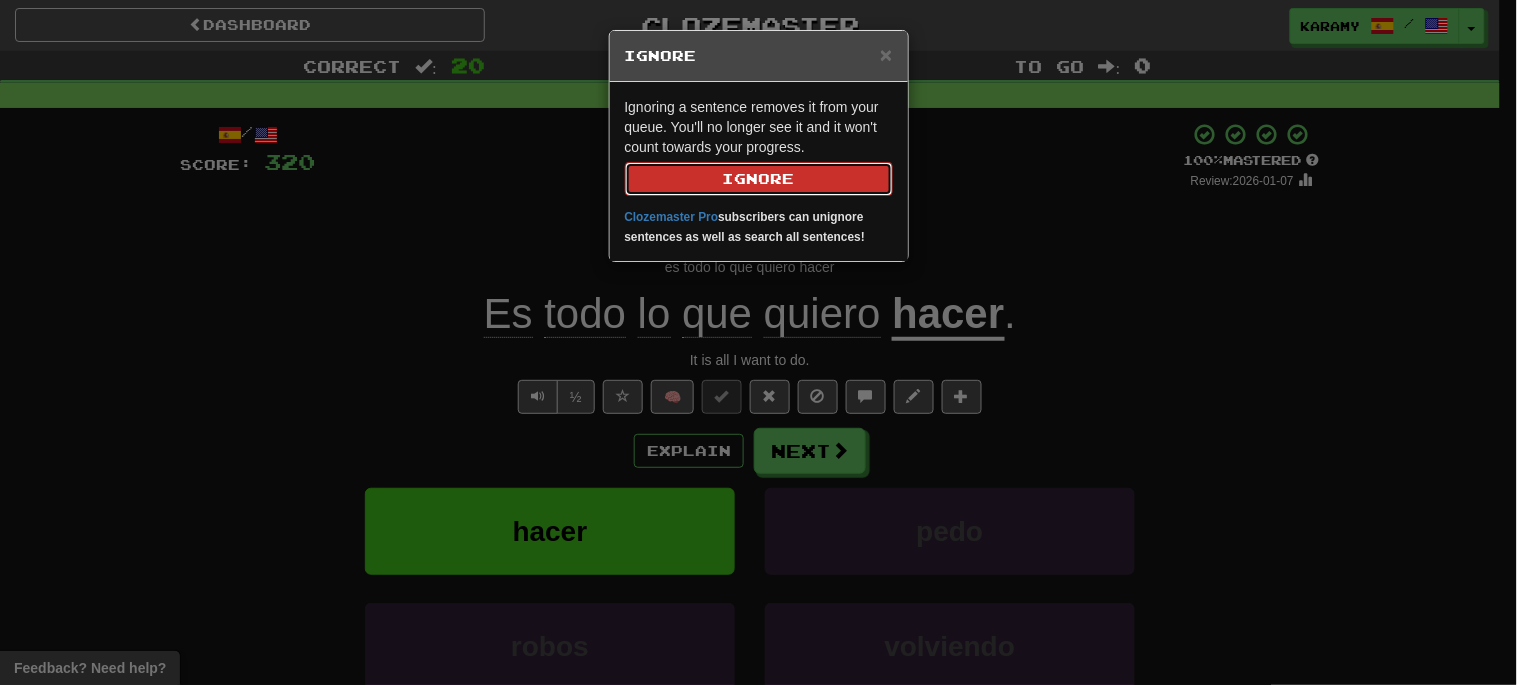 click on "Ignore" at bounding box center (759, 179) 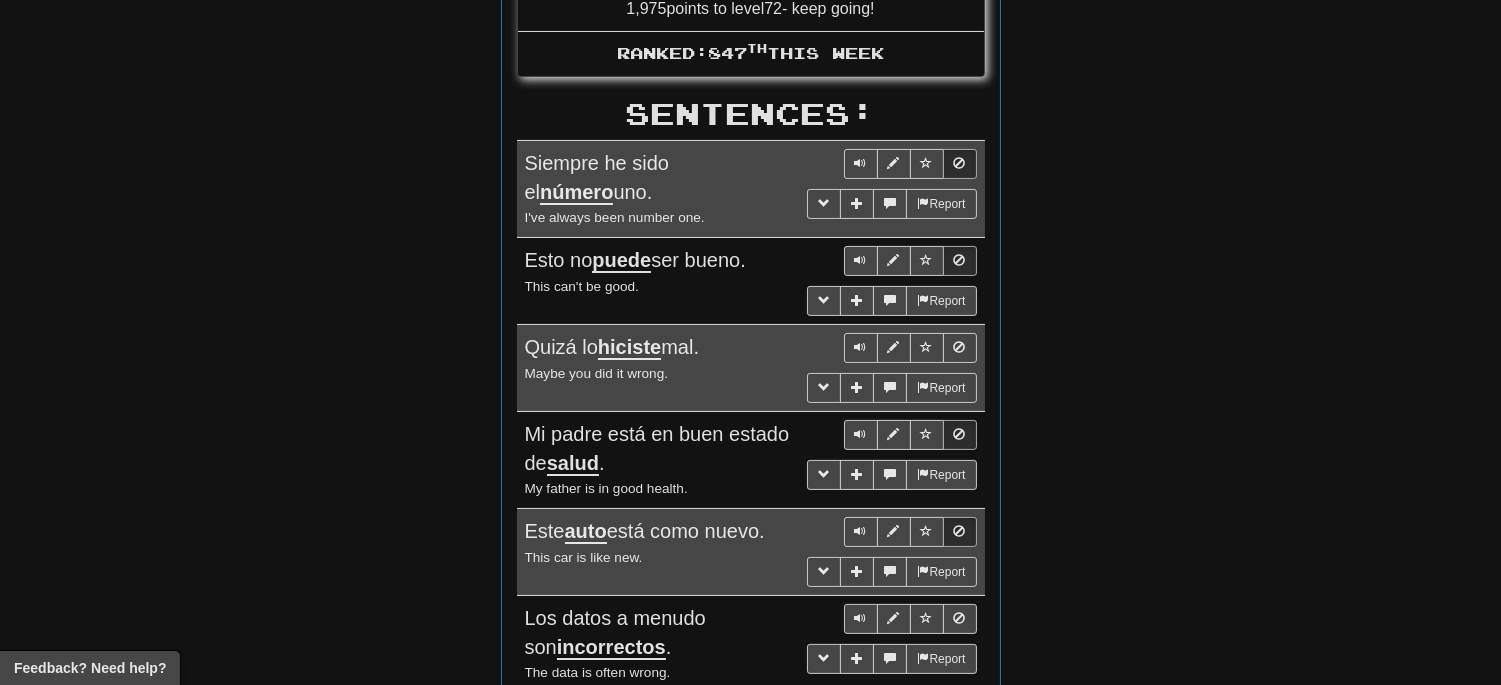 scroll, scrollTop: 1111, scrollLeft: 0, axis: vertical 